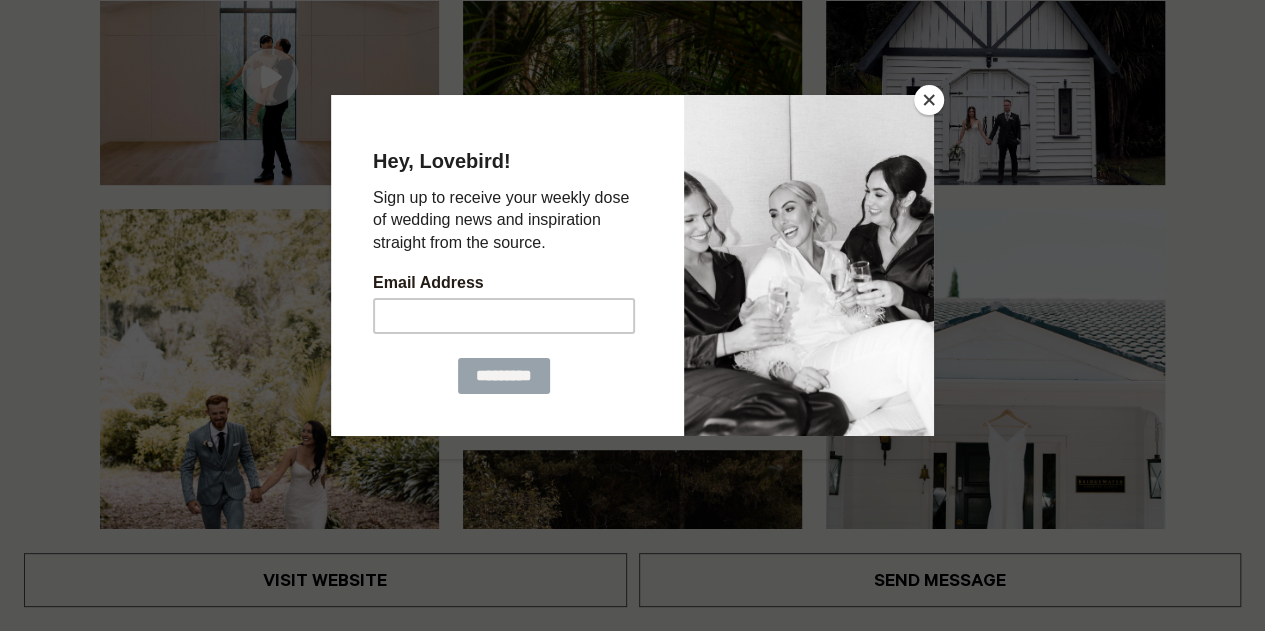 scroll, scrollTop: 393, scrollLeft: 0, axis: vertical 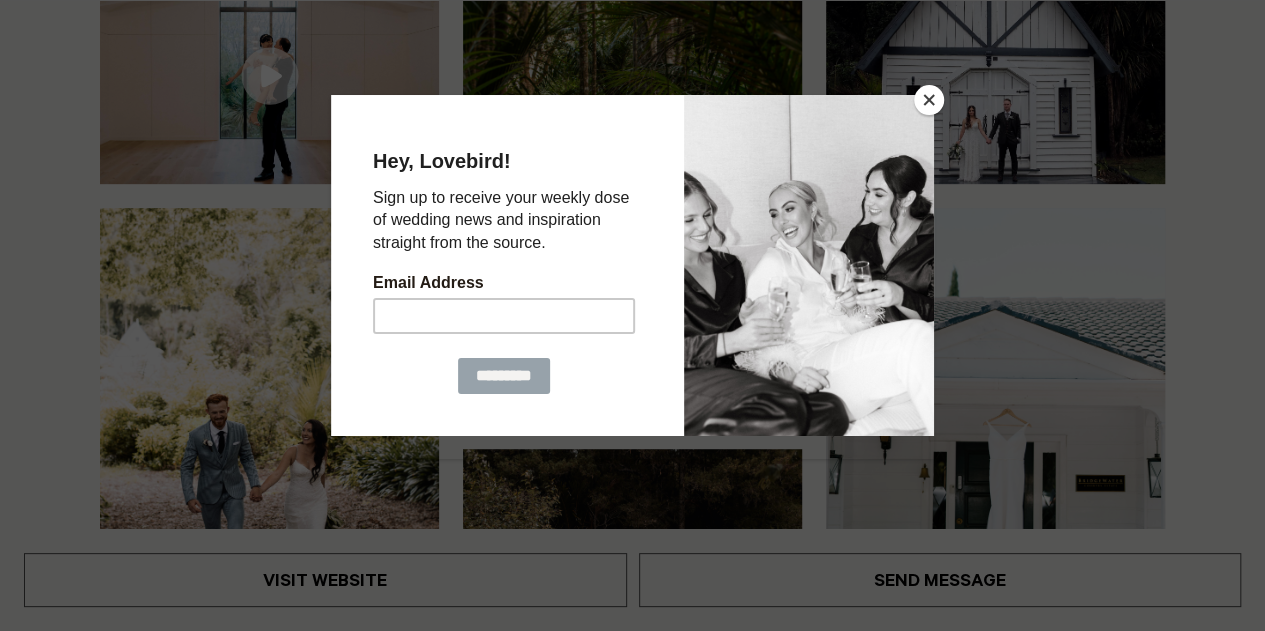 click at bounding box center [929, 100] 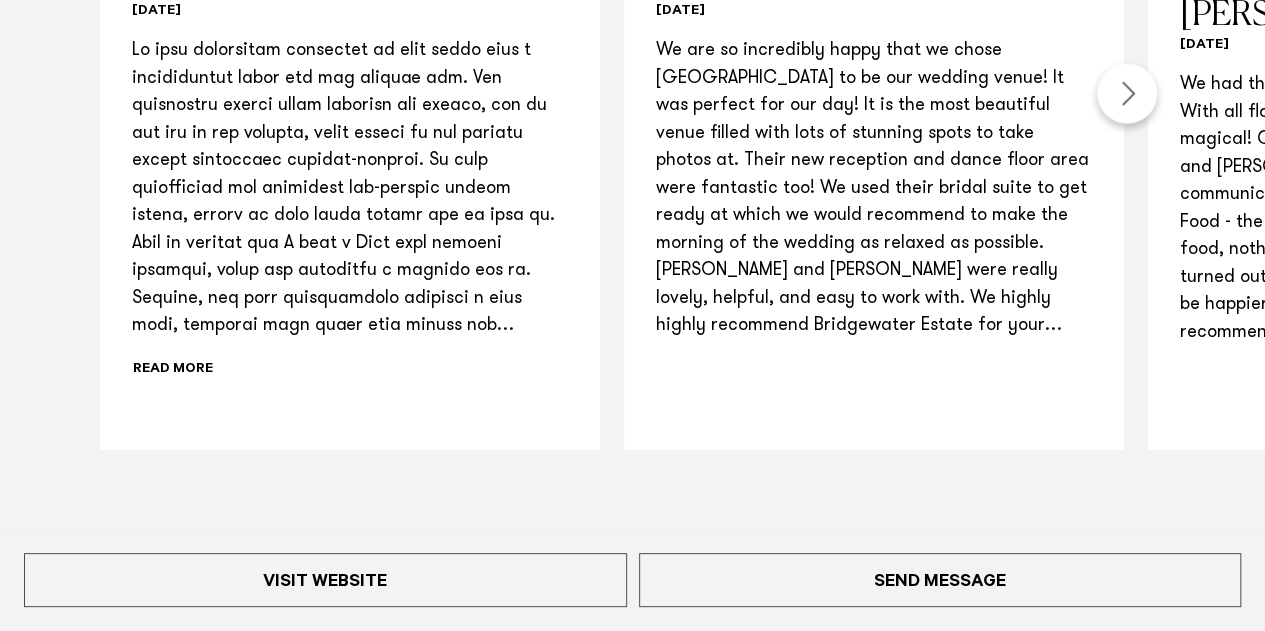 scroll, scrollTop: 2286, scrollLeft: 0, axis: vertical 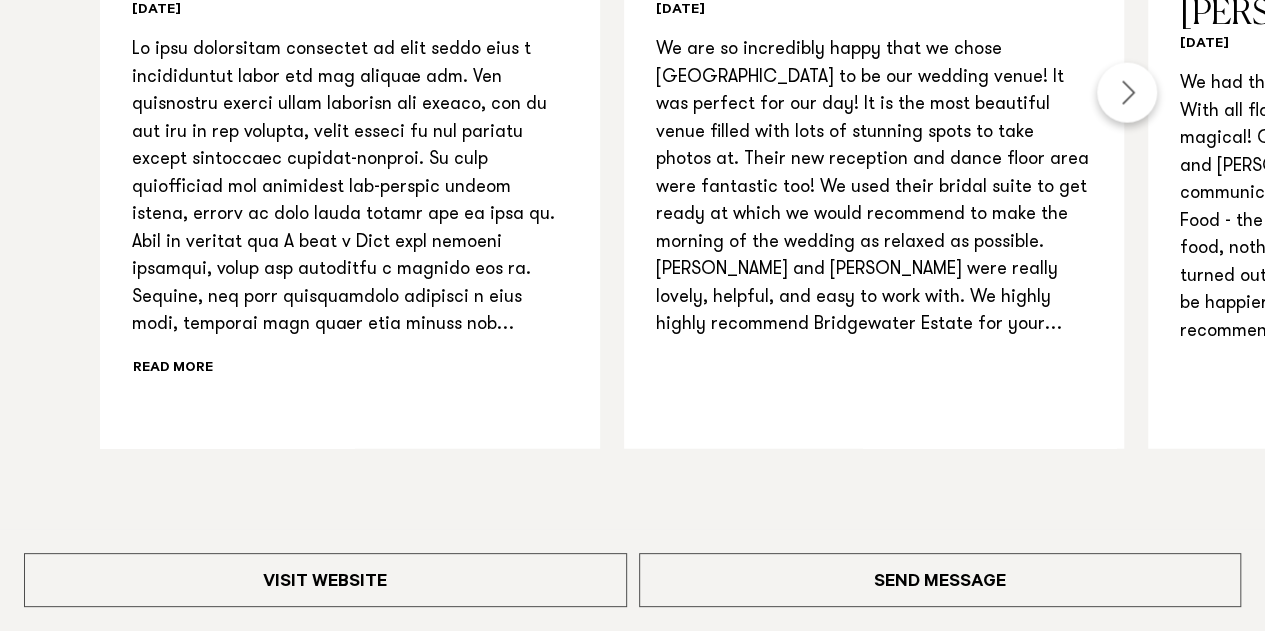 click at bounding box center (1127, 93) 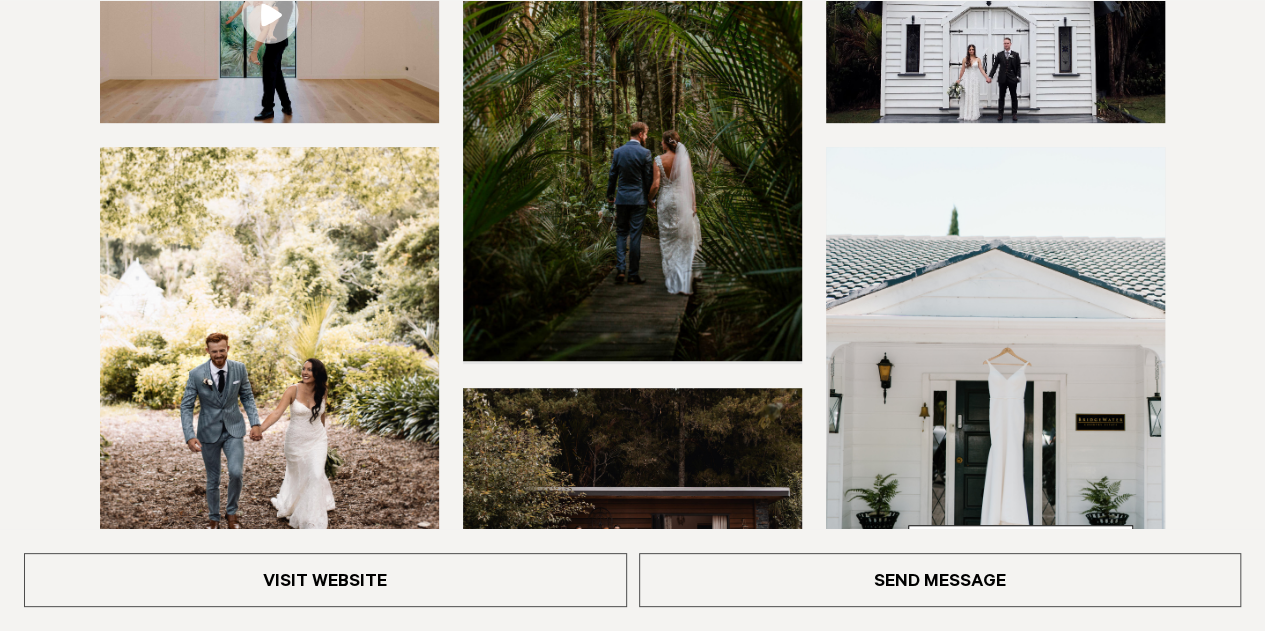 scroll, scrollTop: 457, scrollLeft: 0, axis: vertical 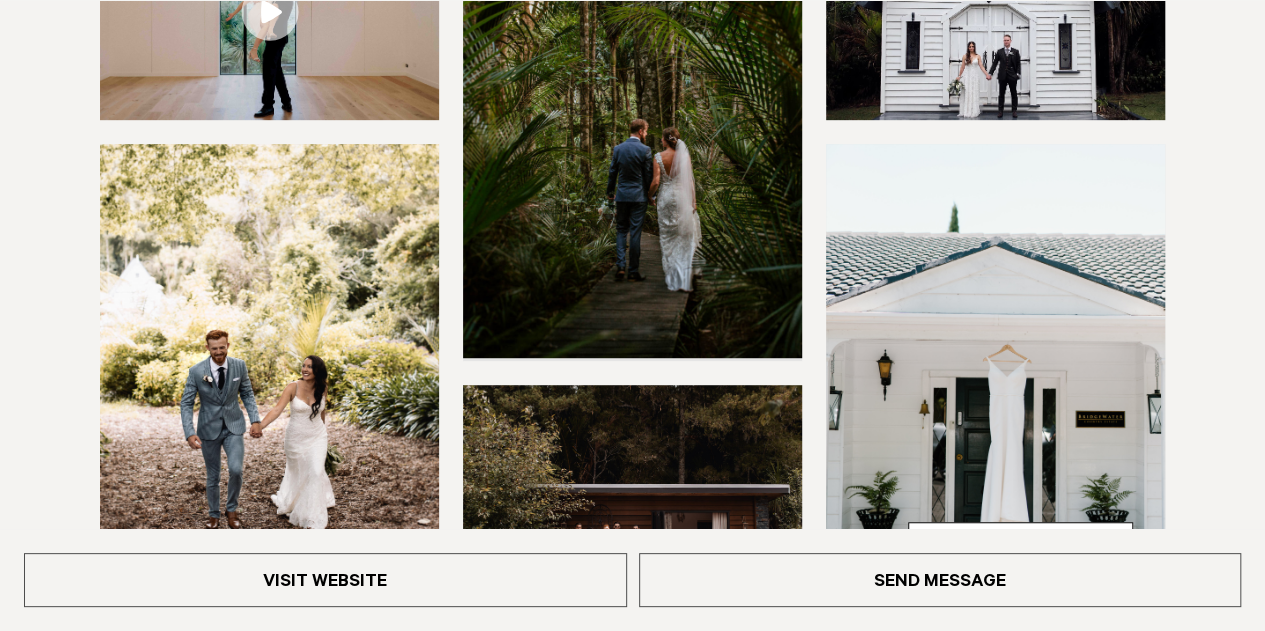 click at bounding box center (269, 11) 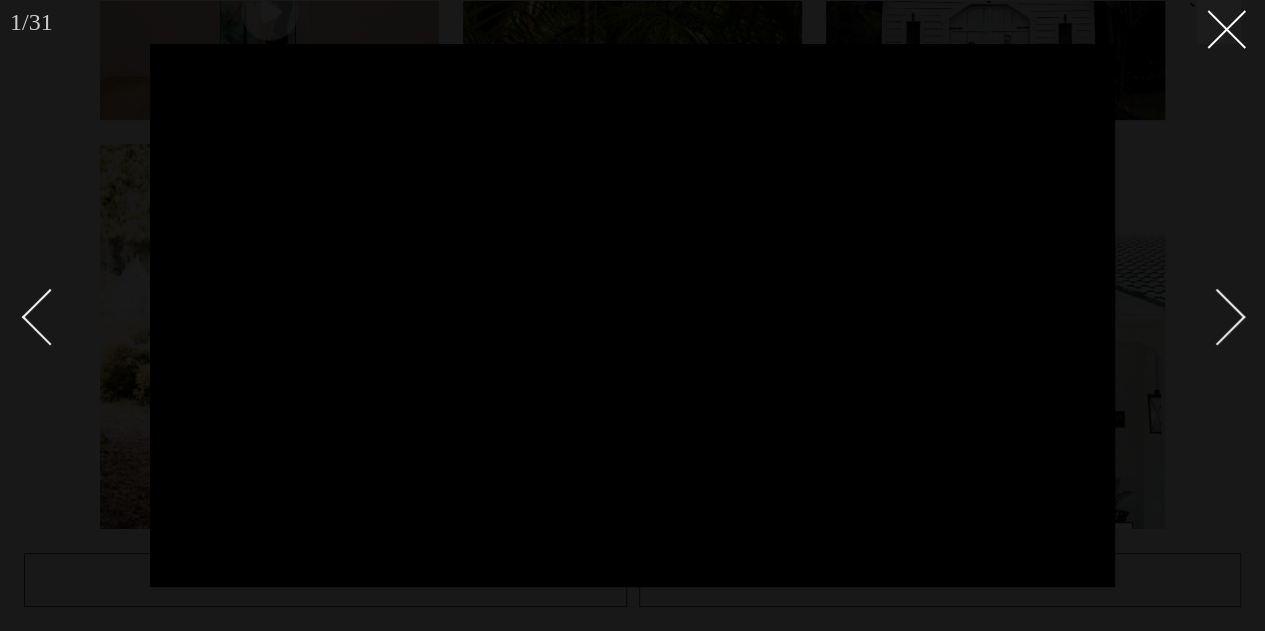click at bounding box center [1217, 316] 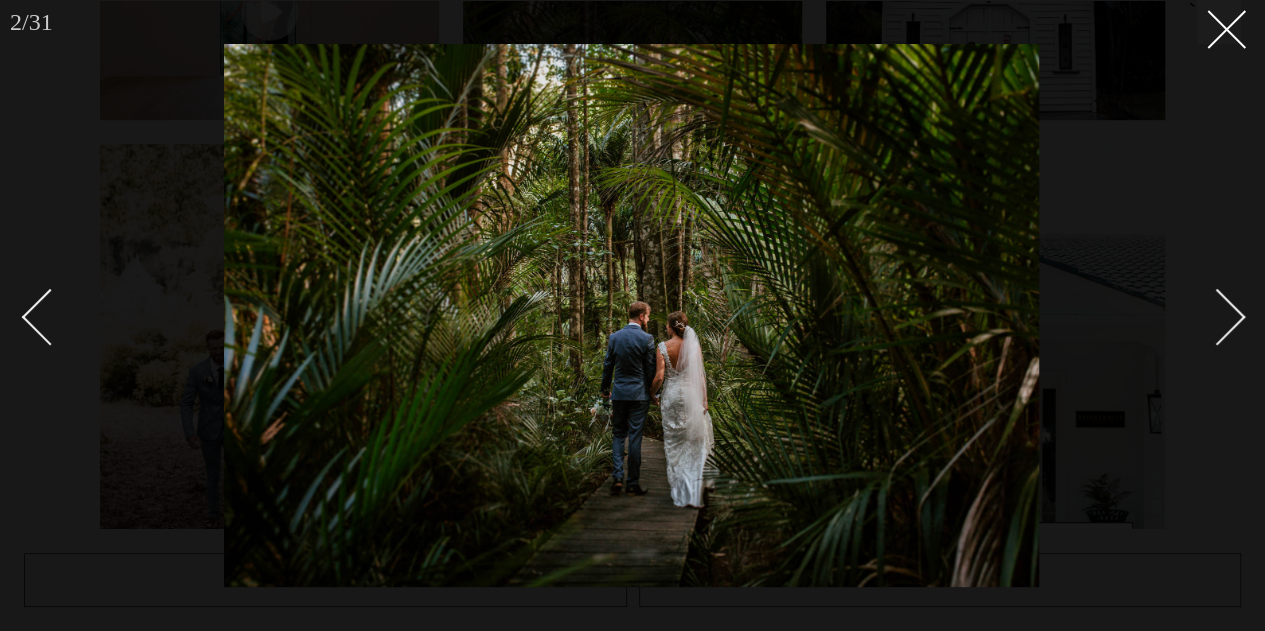 click at bounding box center (1217, 316) 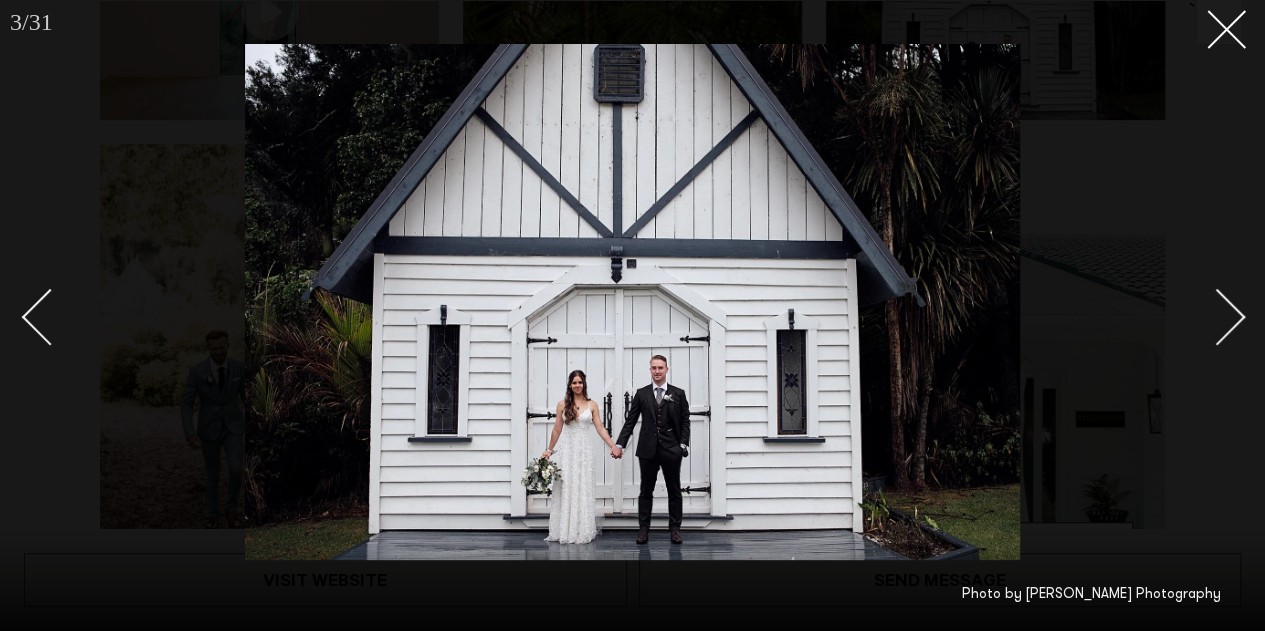 click at bounding box center [1217, 316] 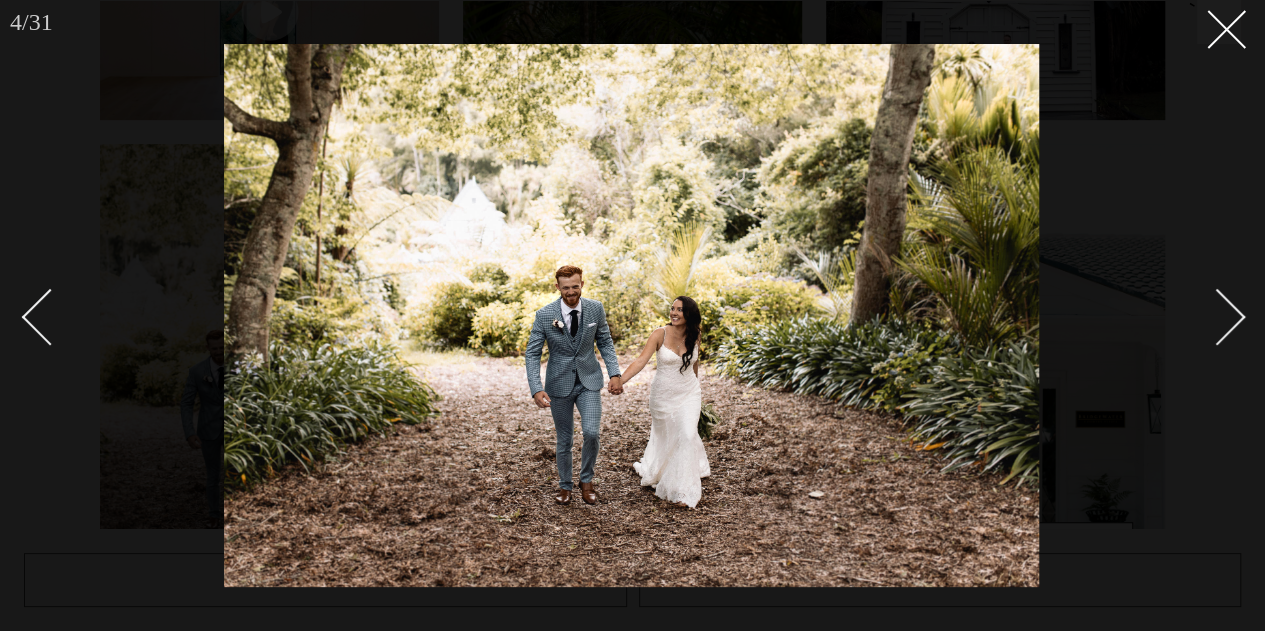 click at bounding box center (1217, 316) 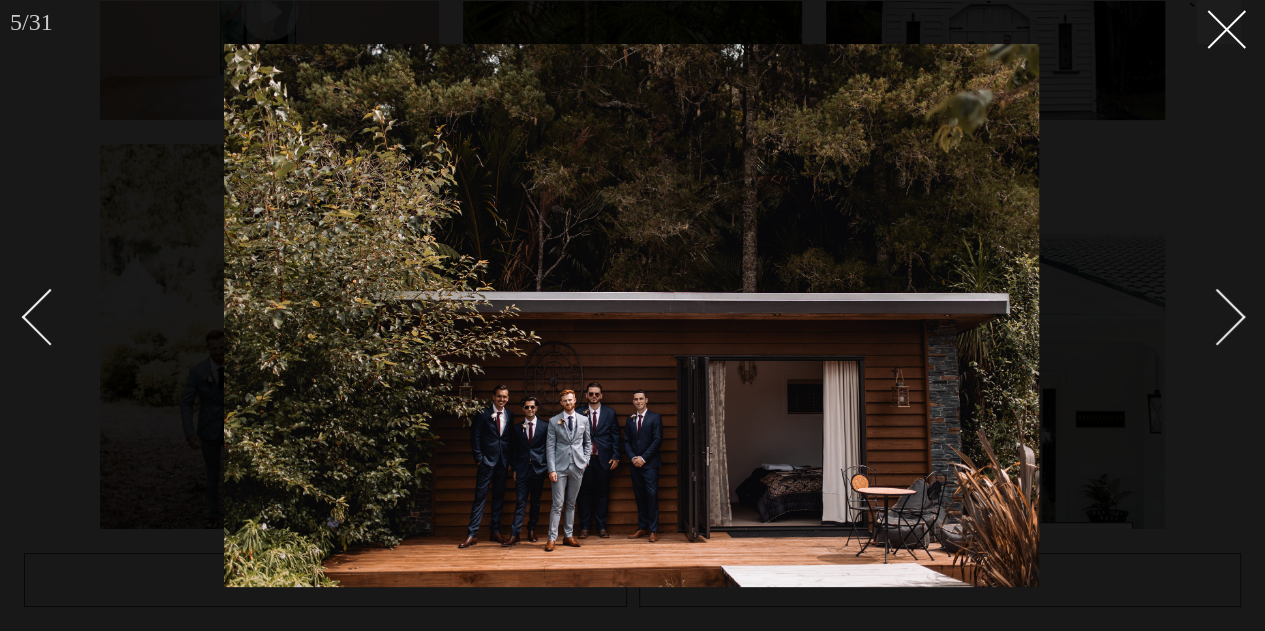 click at bounding box center [1217, 316] 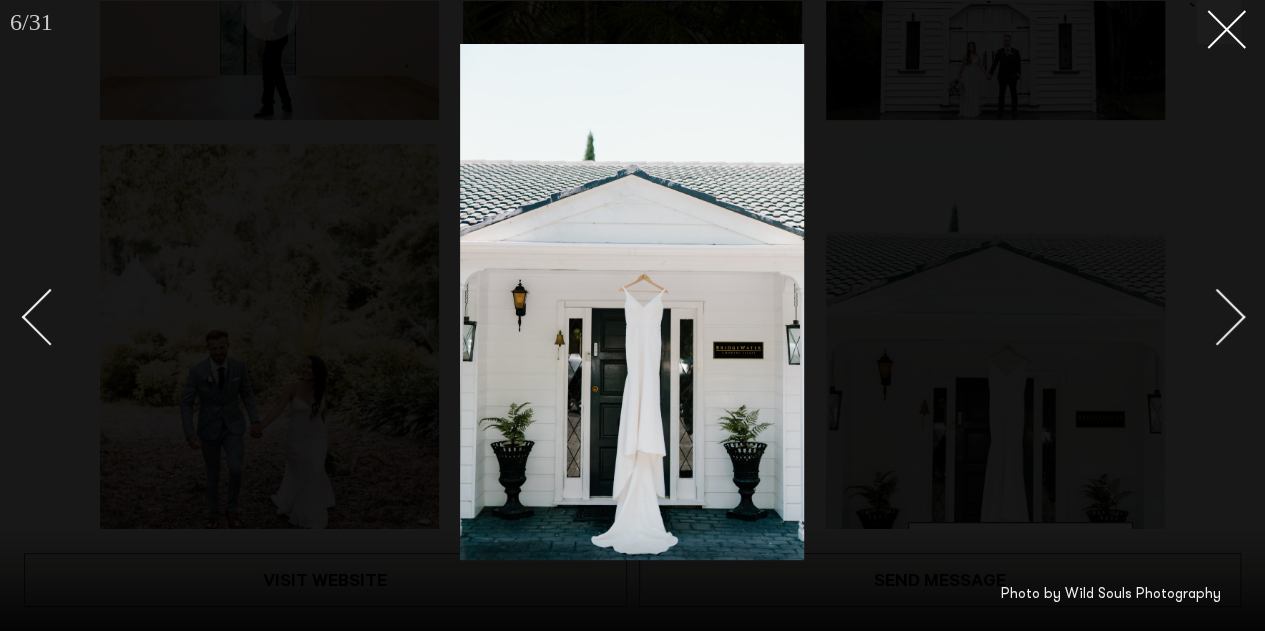 click at bounding box center [1217, 316] 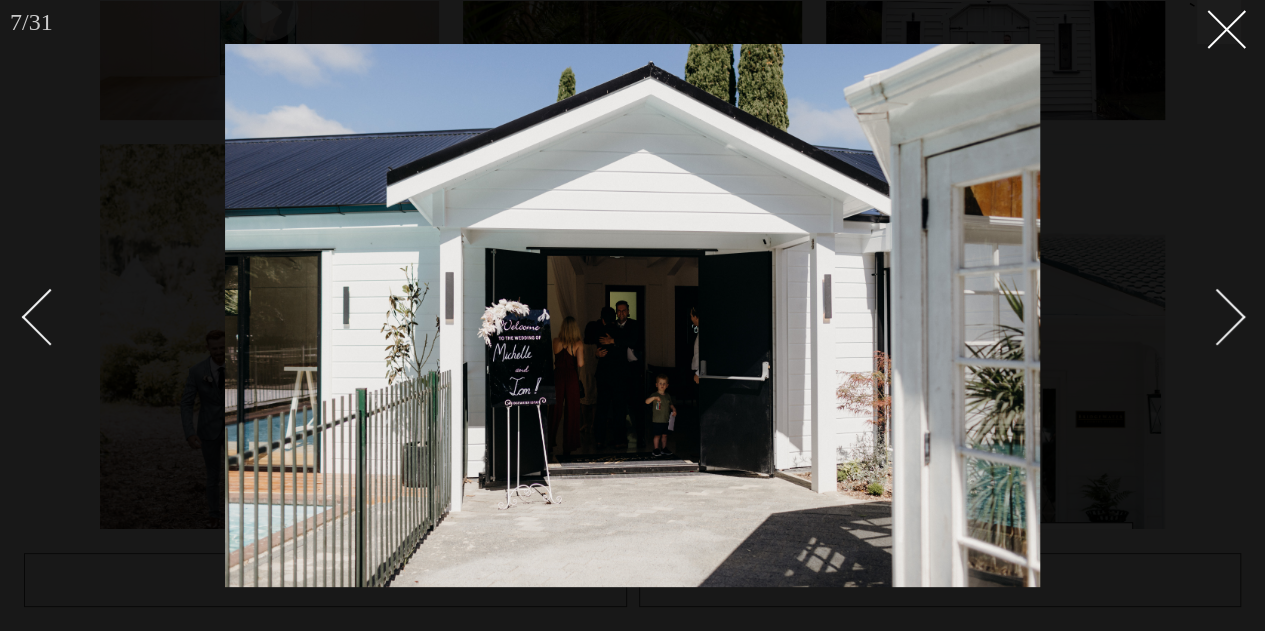 click at bounding box center [1217, 316] 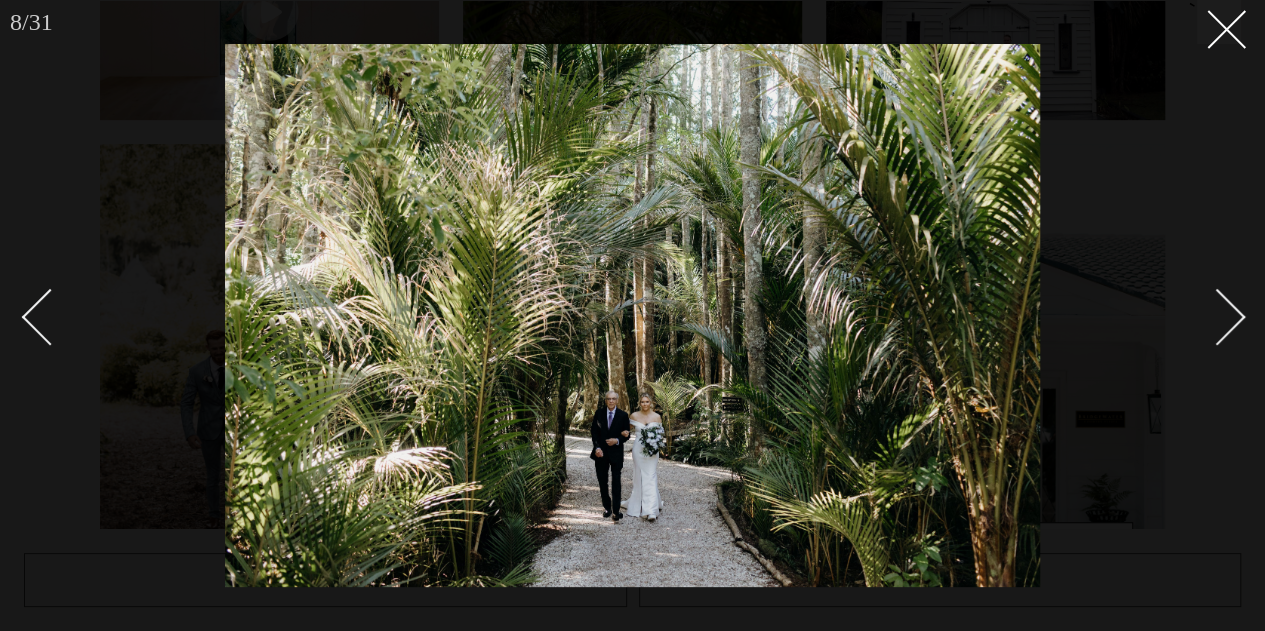 click at bounding box center [1217, 316] 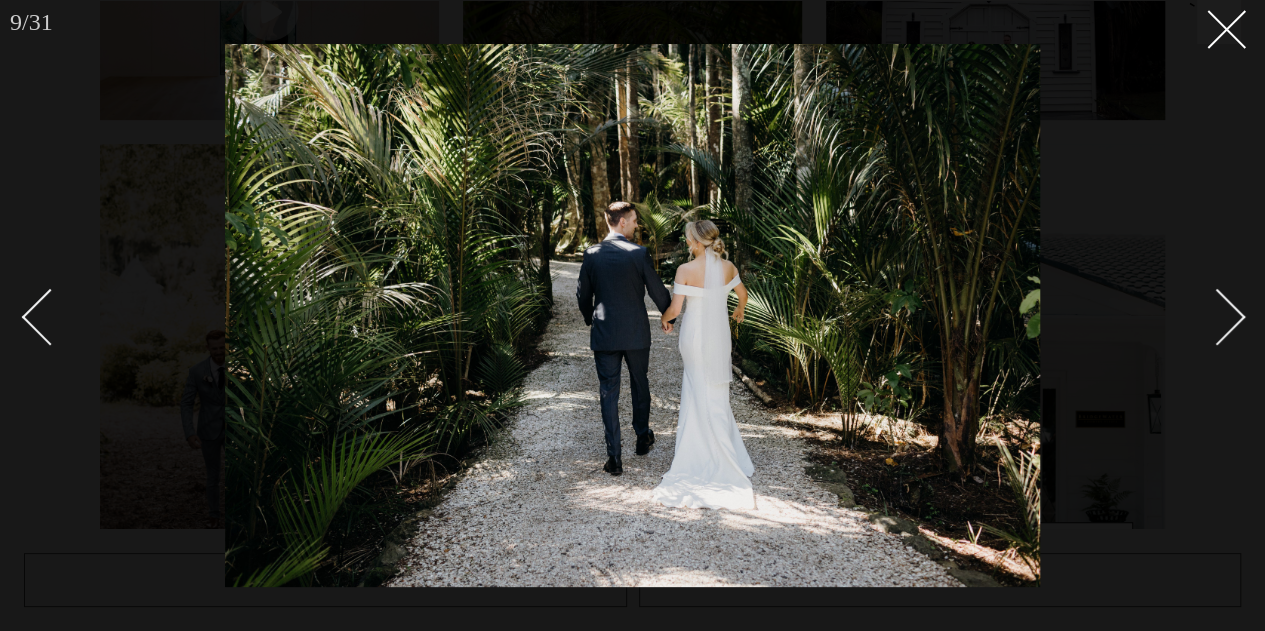 click at bounding box center [59, 316] 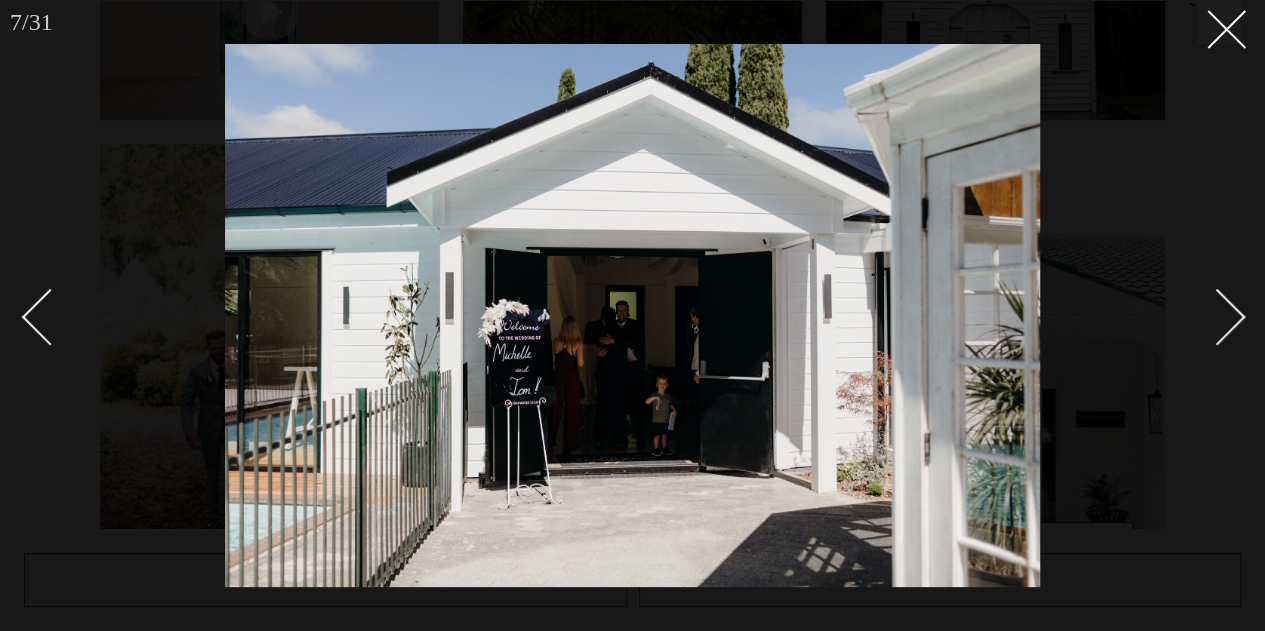 click at bounding box center [632, 315] 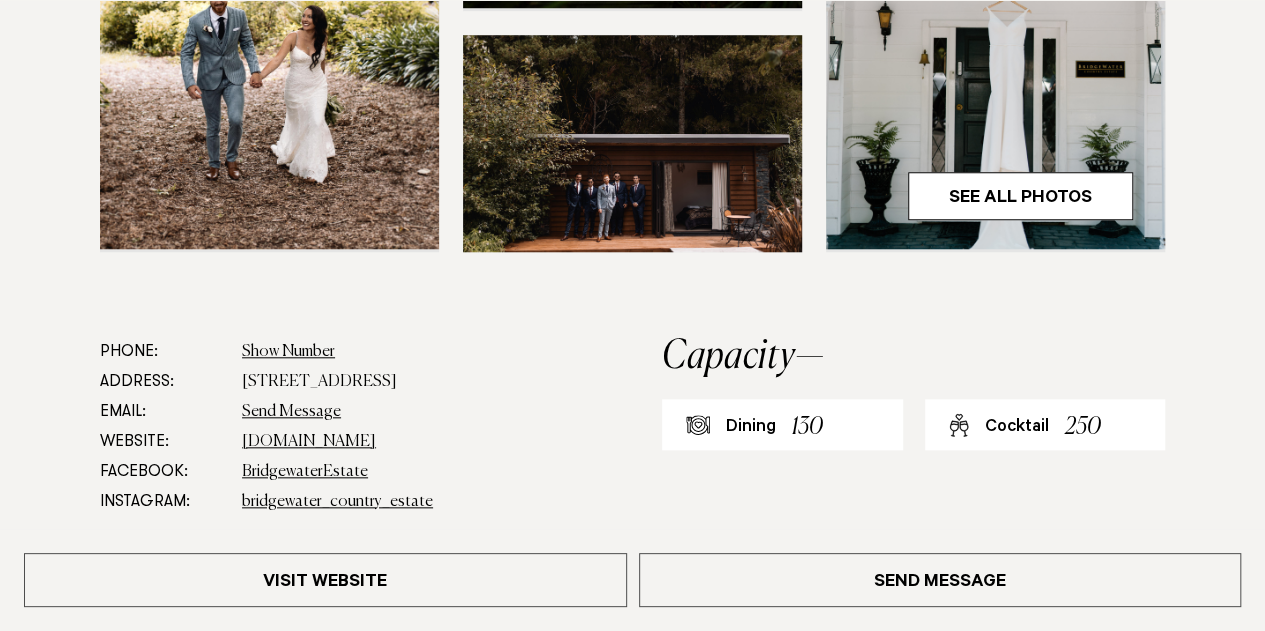 scroll, scrollTop: 806, scrollLeft: 0, axis: vertical 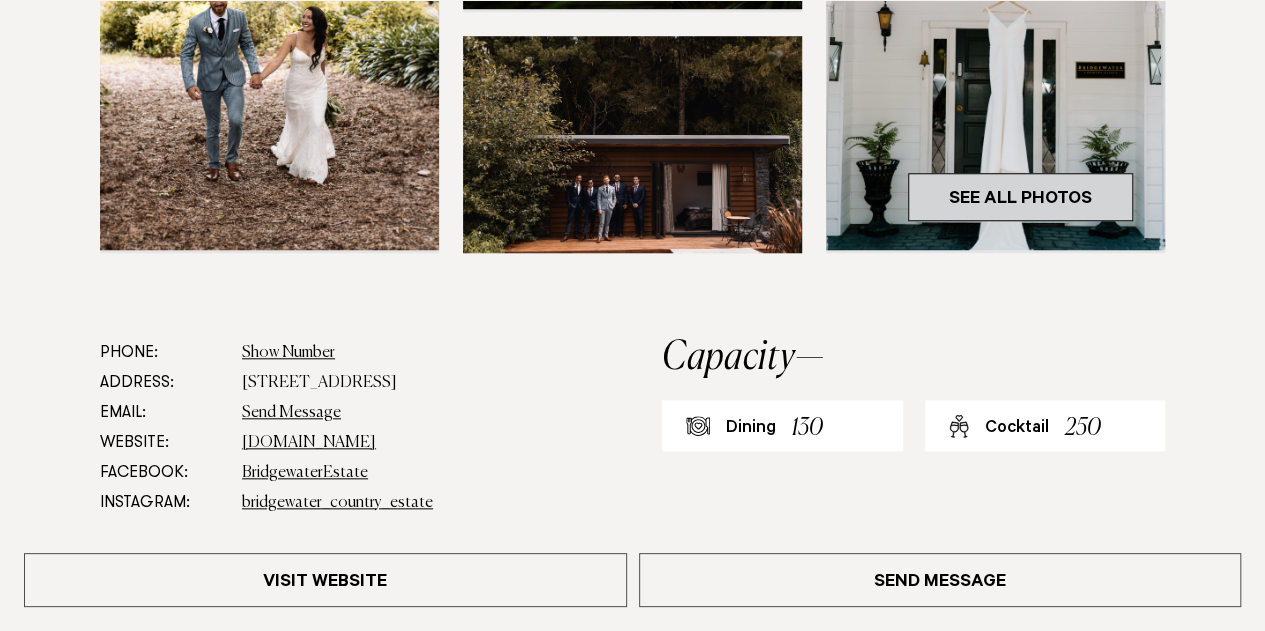click on "See All Photos" at bounding box center (1020, 197) 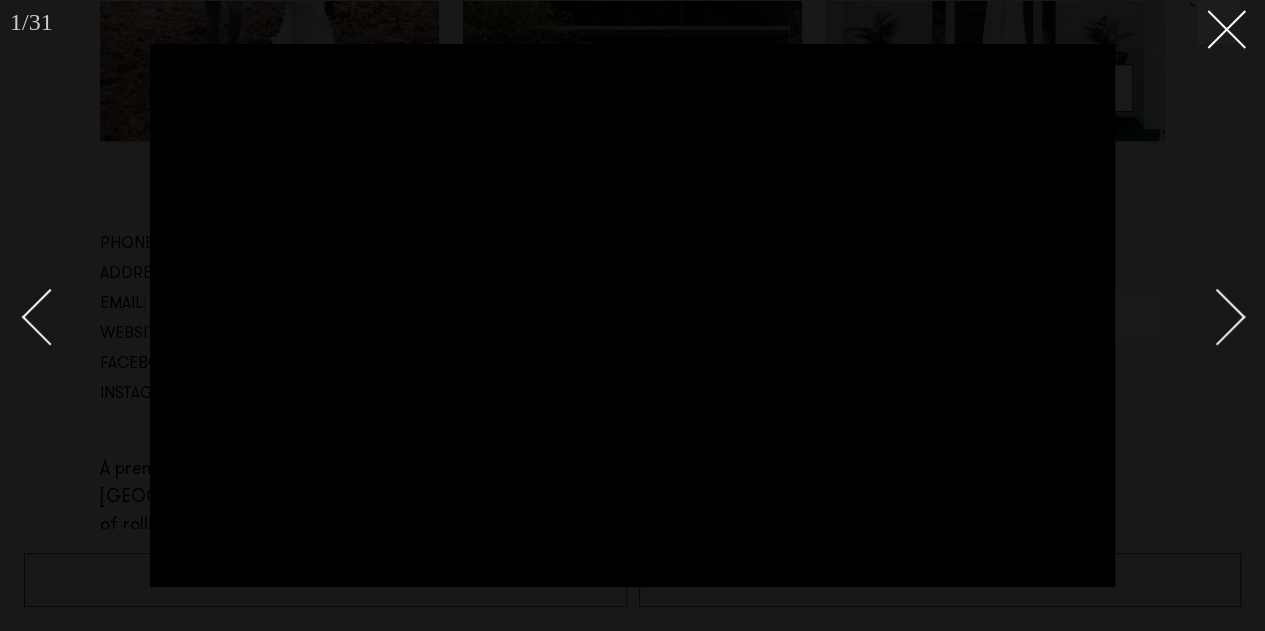 scroll, scrollTop: 917, scrollLeft: 0, axis: vertical 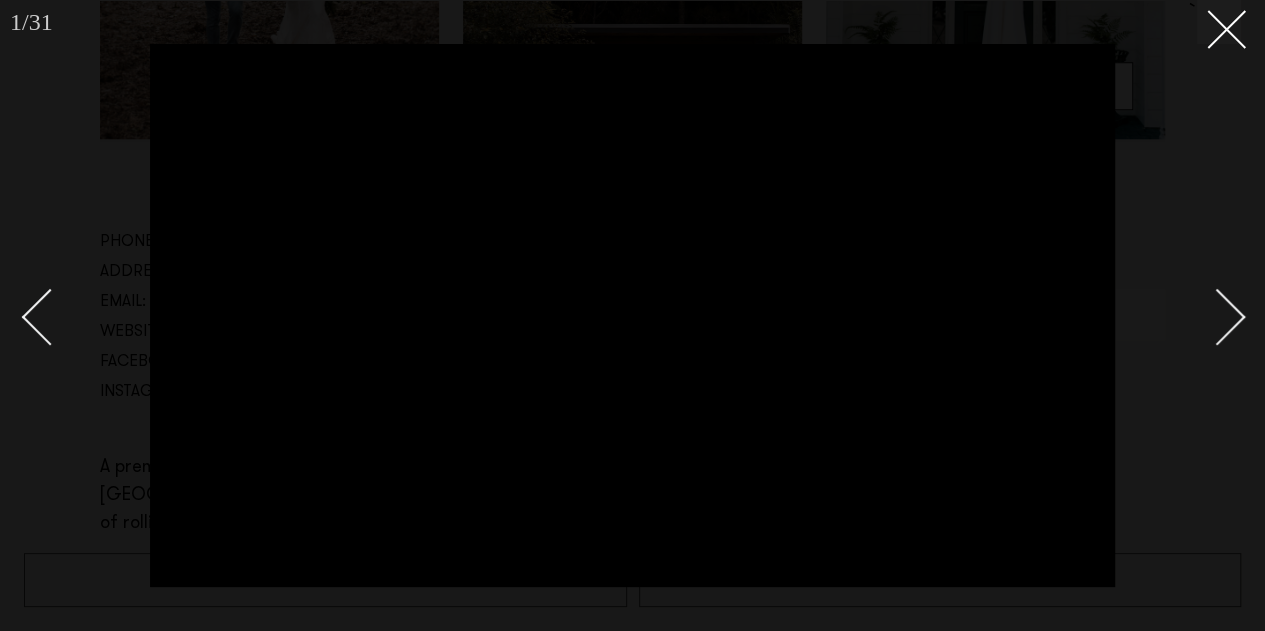 click at bounding box center (632, 315) 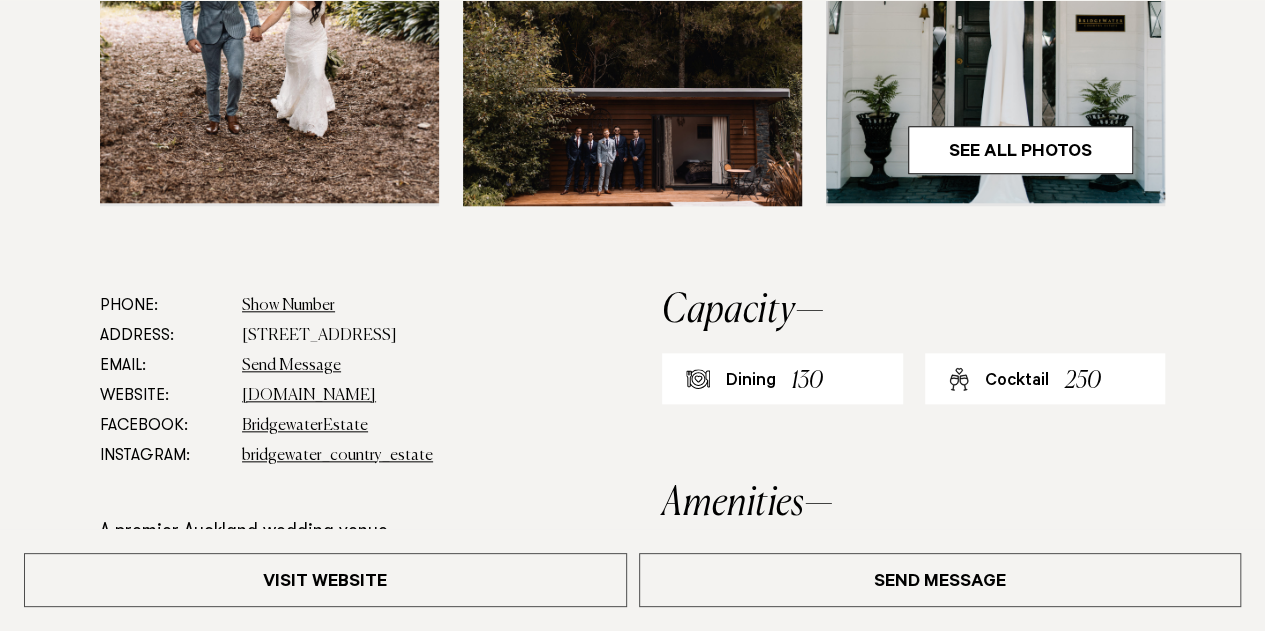 scroll, scrollTop: 806, scrollLeft: 0, axis: vertical 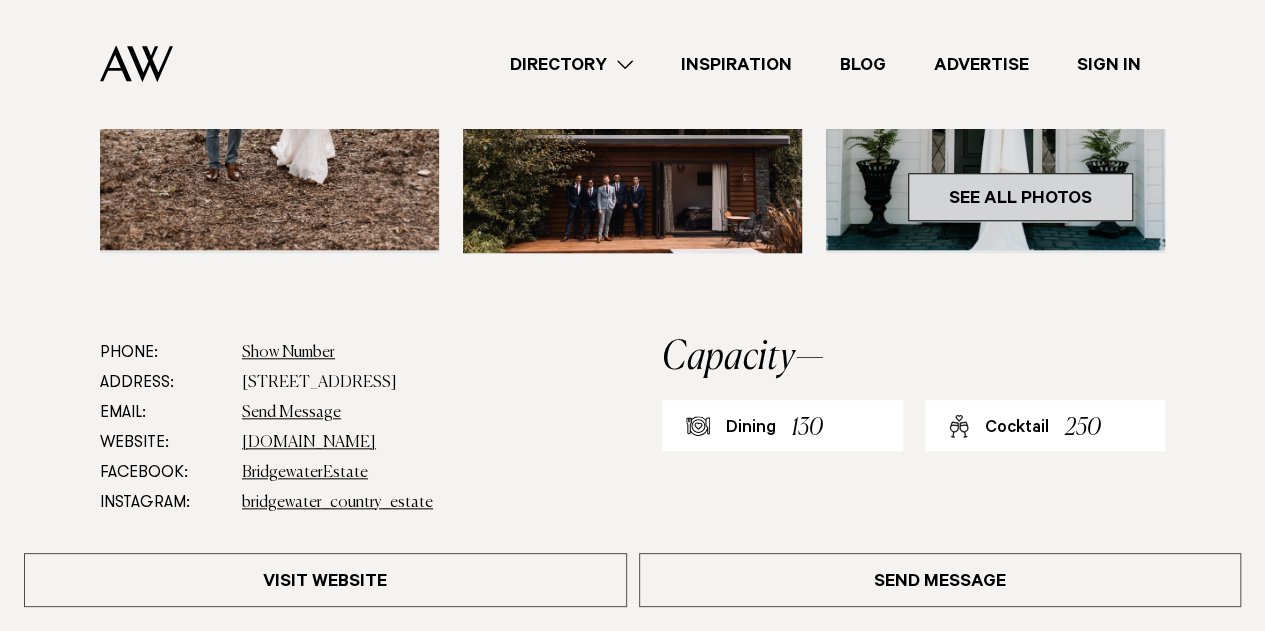 click on "See All Photos" at bounding box center [1020, 197] 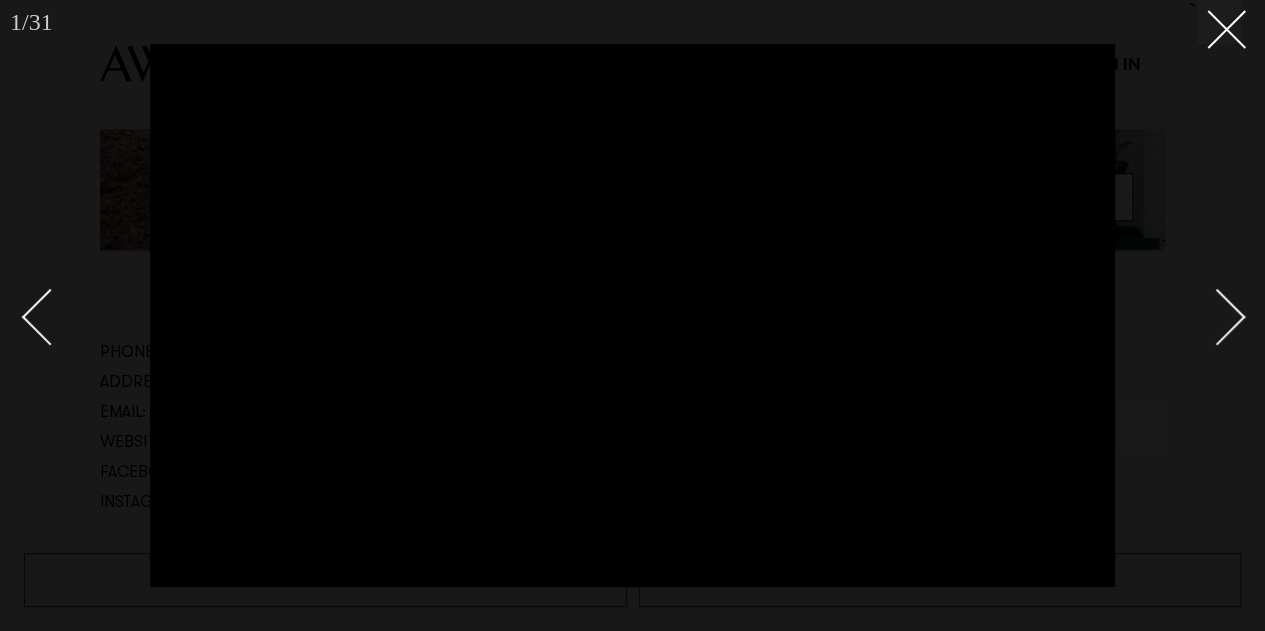 click at bounding box center (1217, 316) 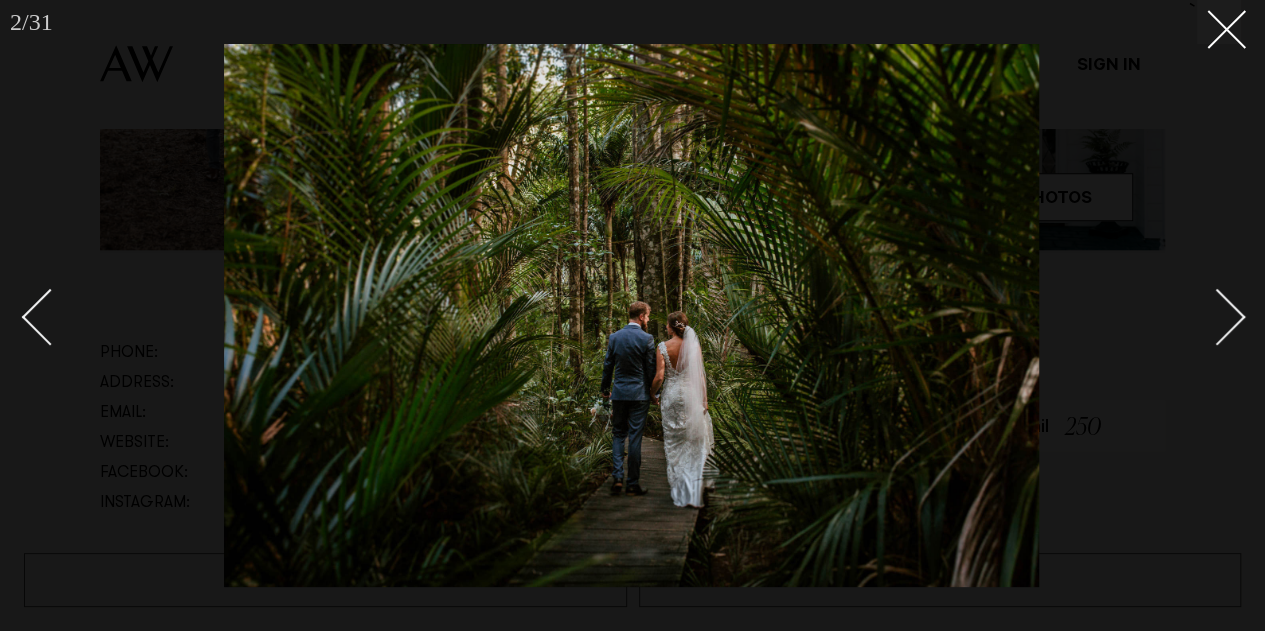 click at bounding box center [1217, 316] 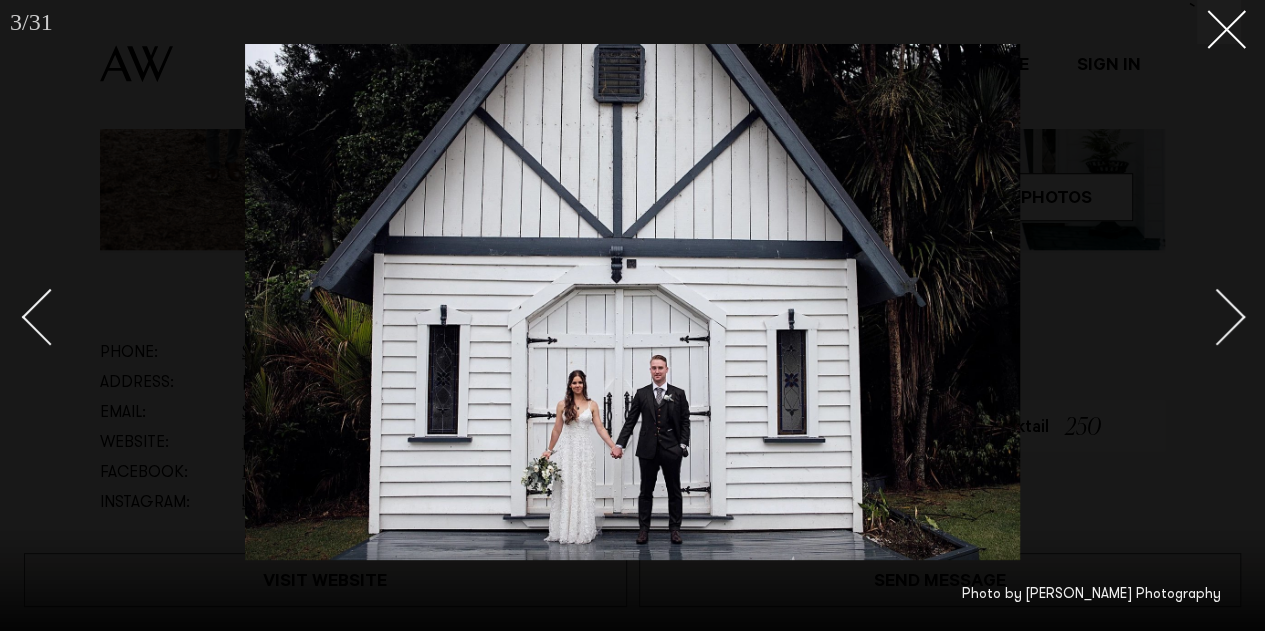 click at bounding box center (1217, 316) 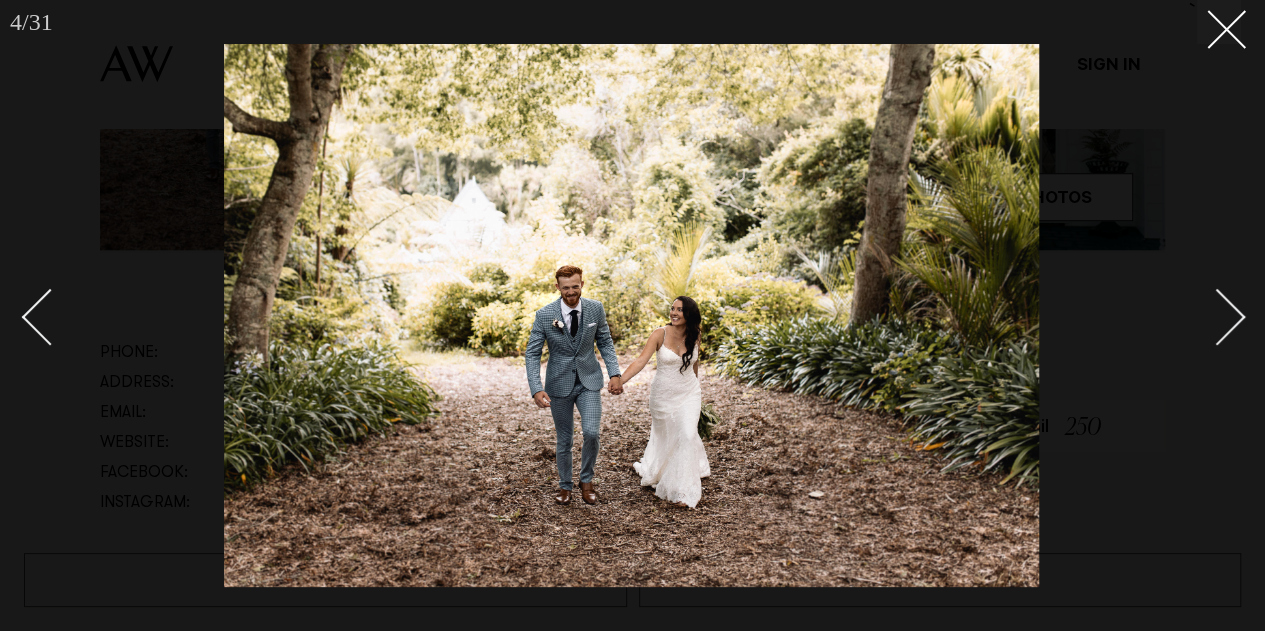 click at bounding box center [1217, 316] 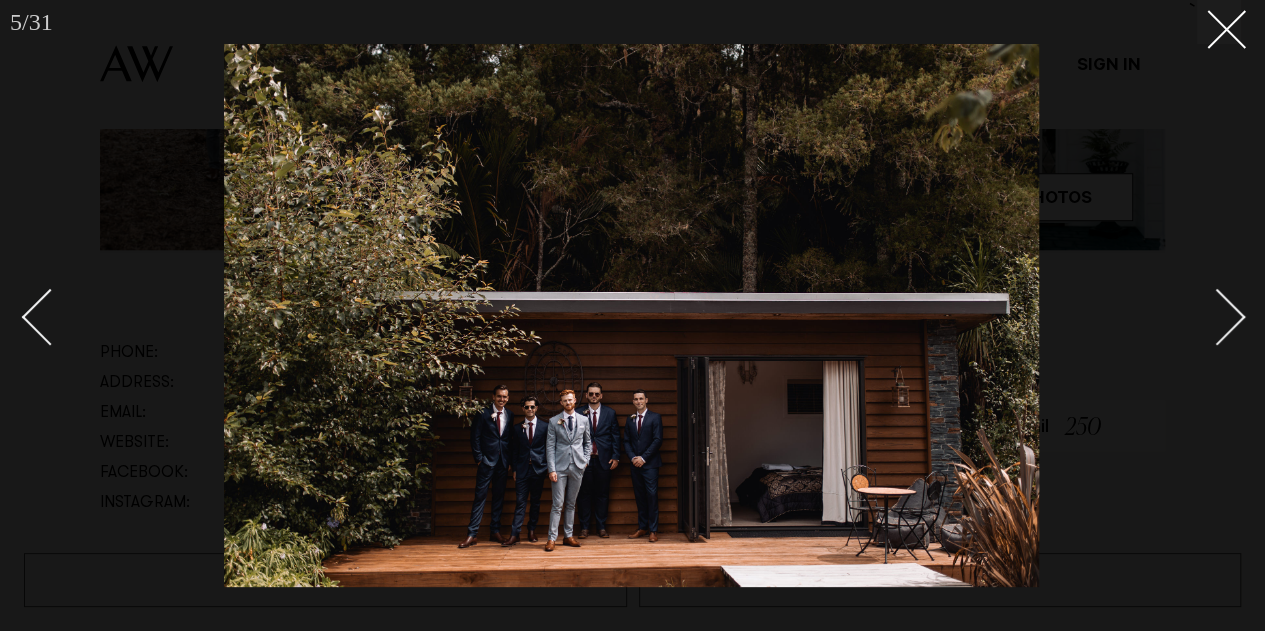click at bounding box center [1217, 316] 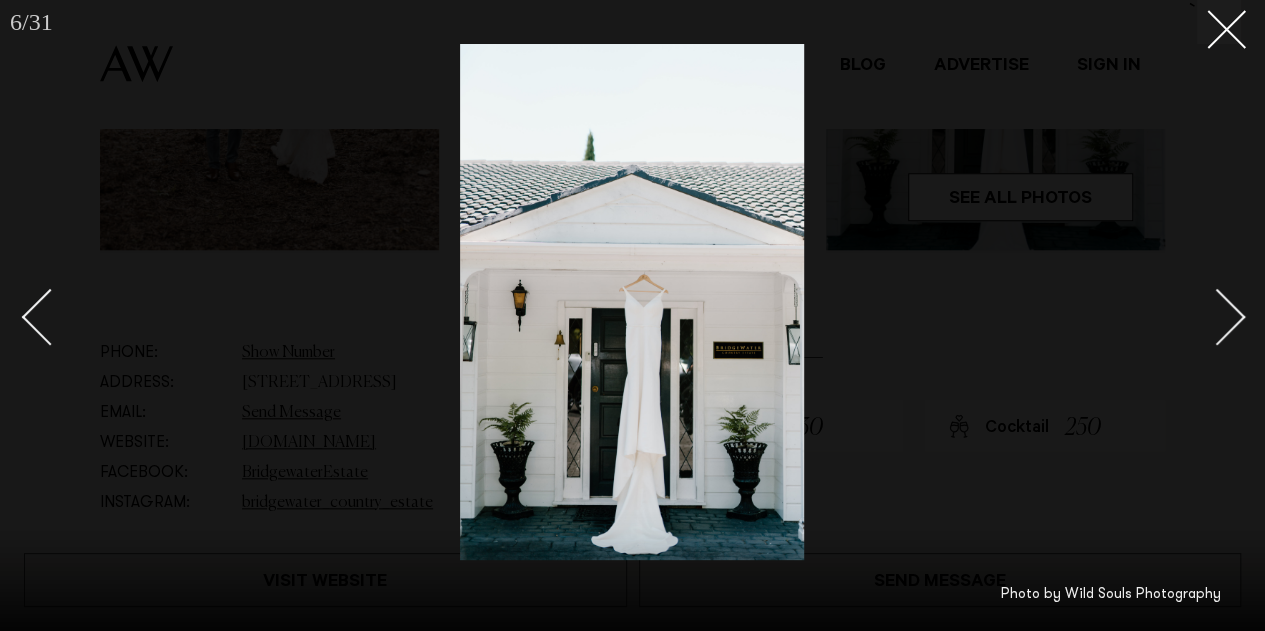 click at bounding box center [1217, 316] 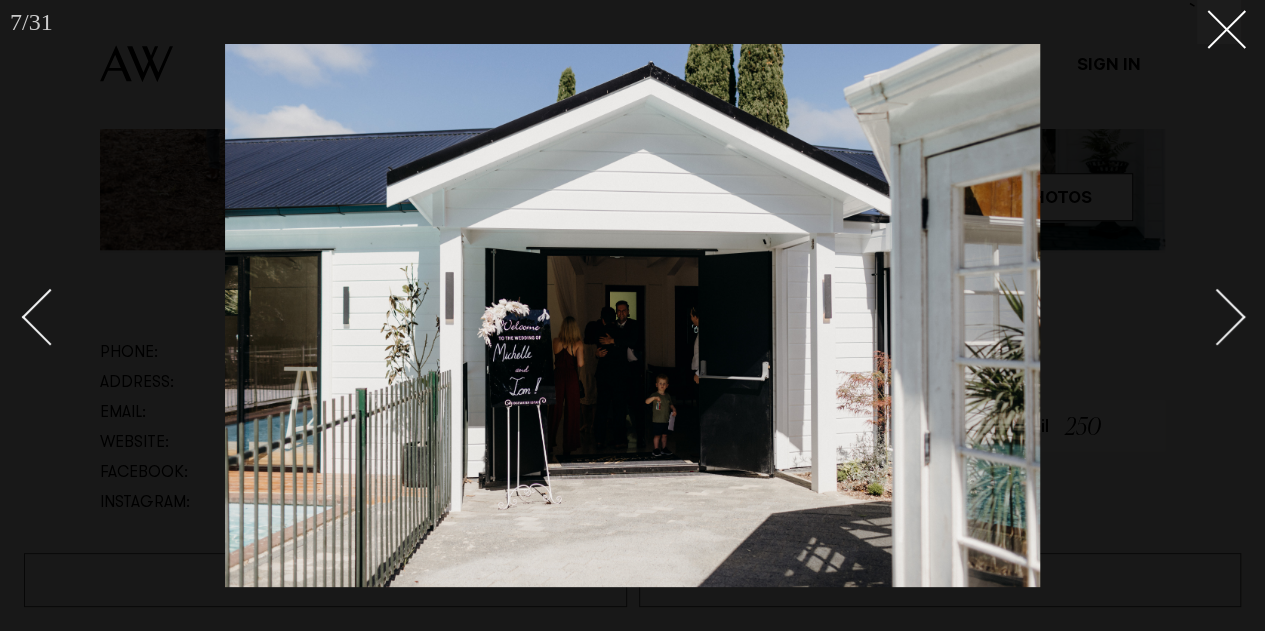 click at bounding box center [1217, 316] 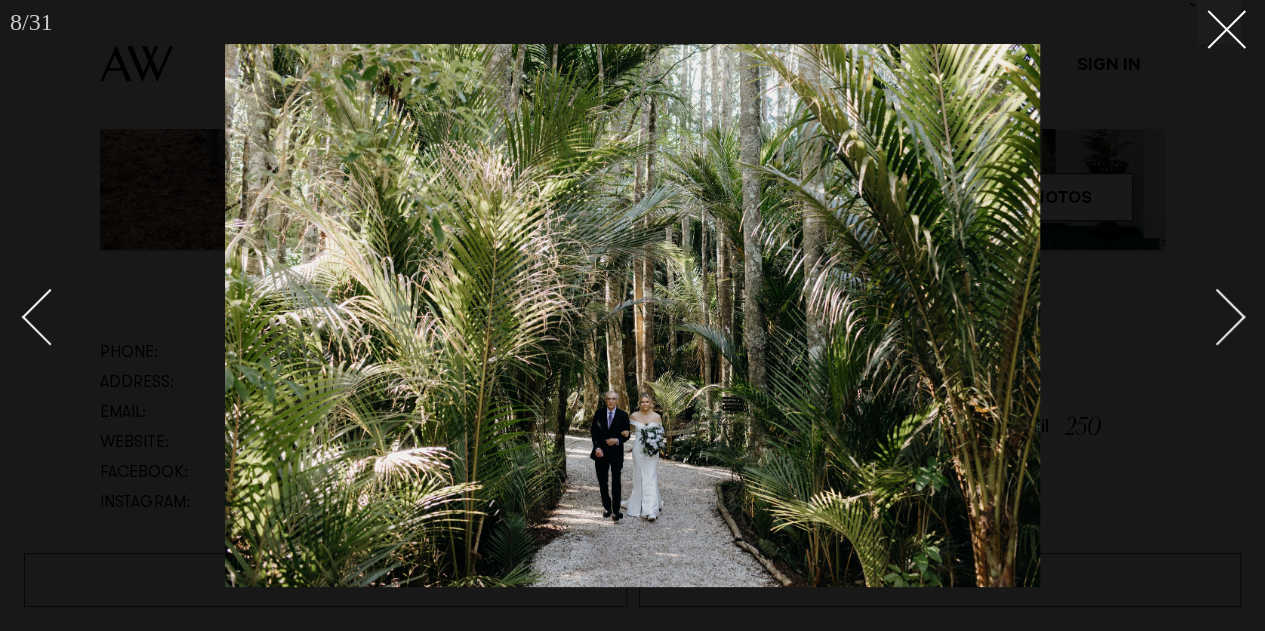 click at bounding box center [1217, 316] 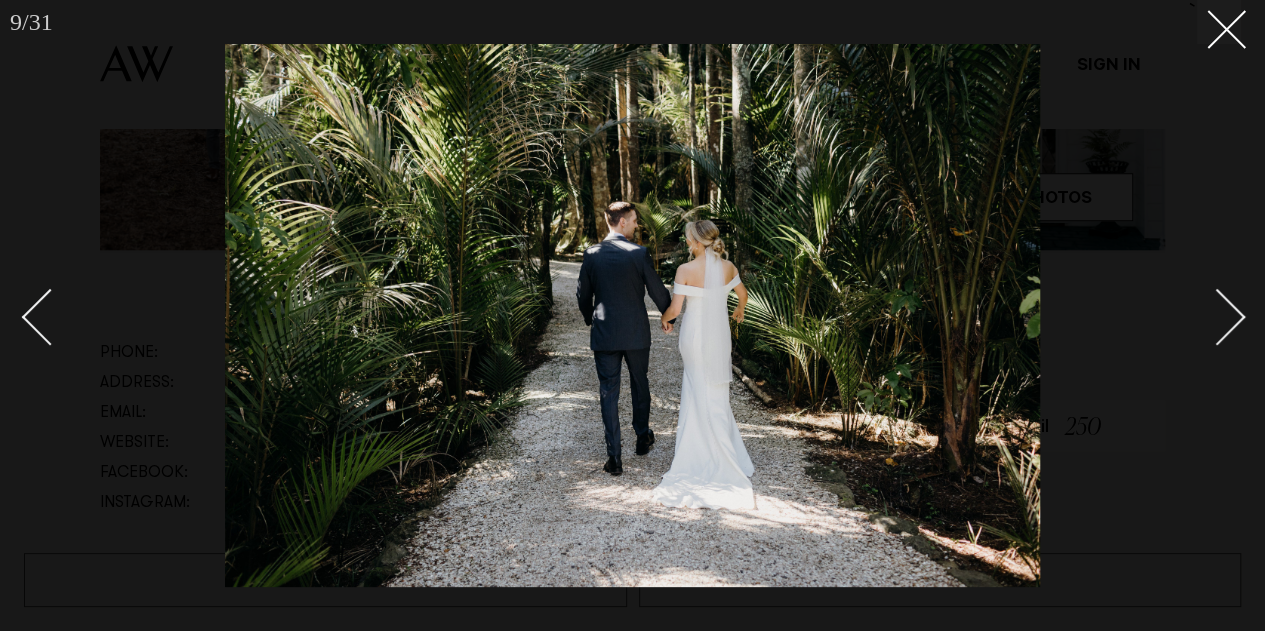 click at bounding box center (1217, 316) 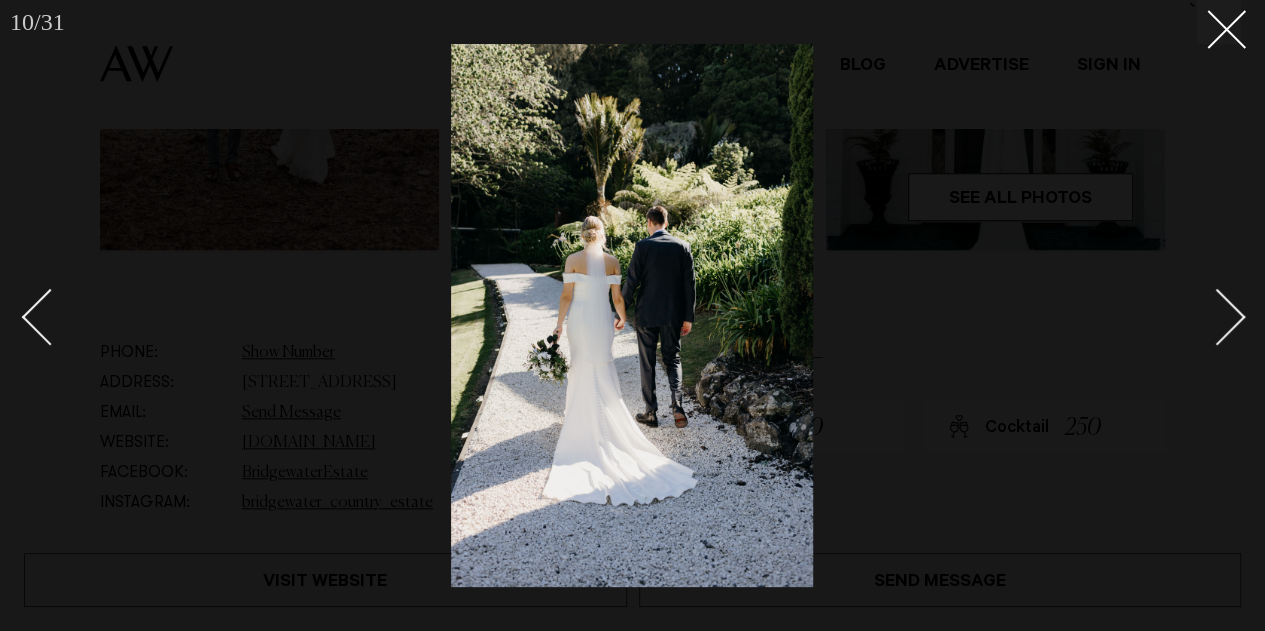 click at bounding box center [1217, 316] 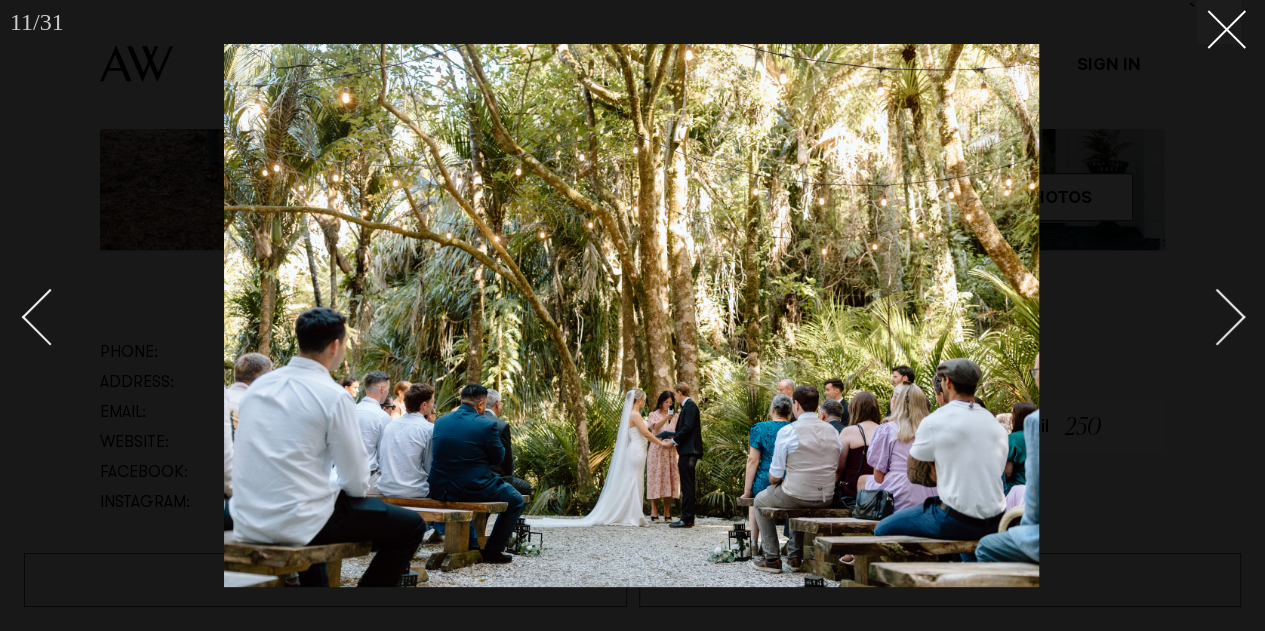 click at bounding box center [1217, 316] 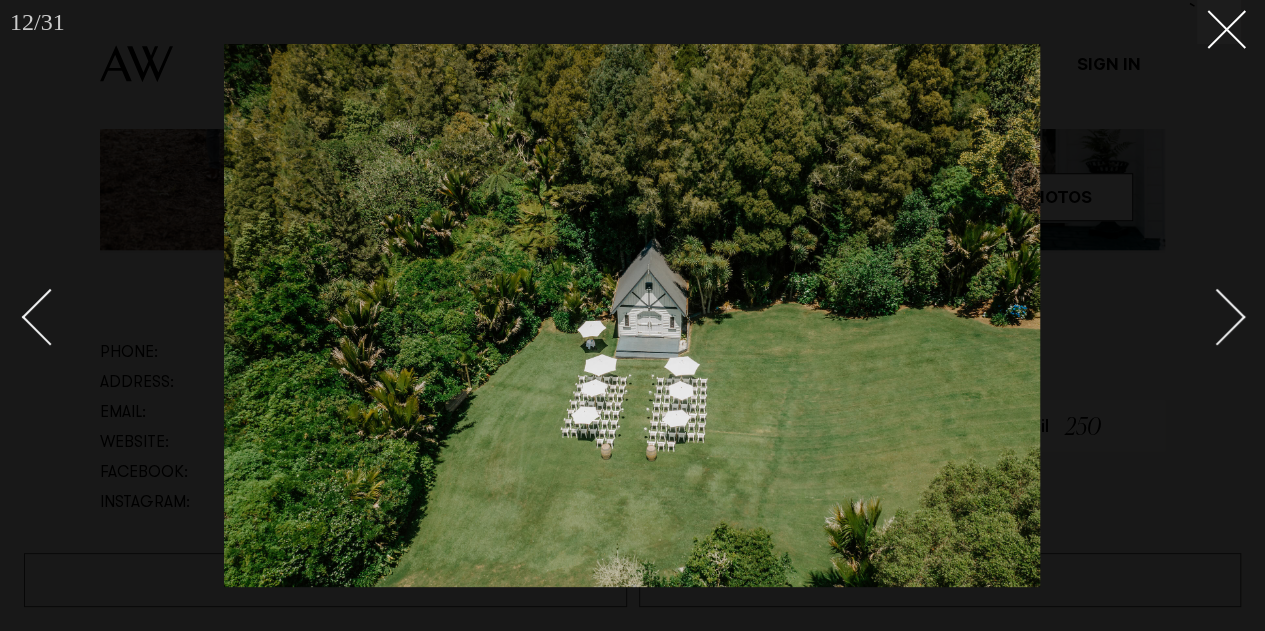 click at bounding box center [1217, 316] 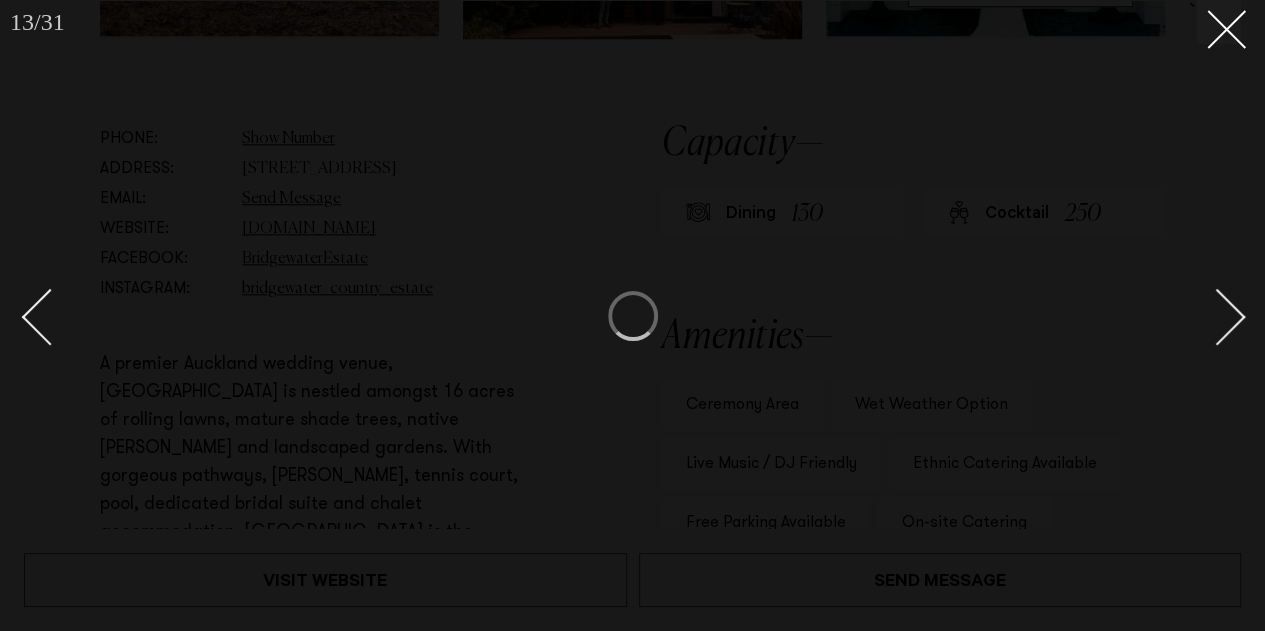 scroll, scrollTop: 1021, scrollLeft: 0, axis: vertical 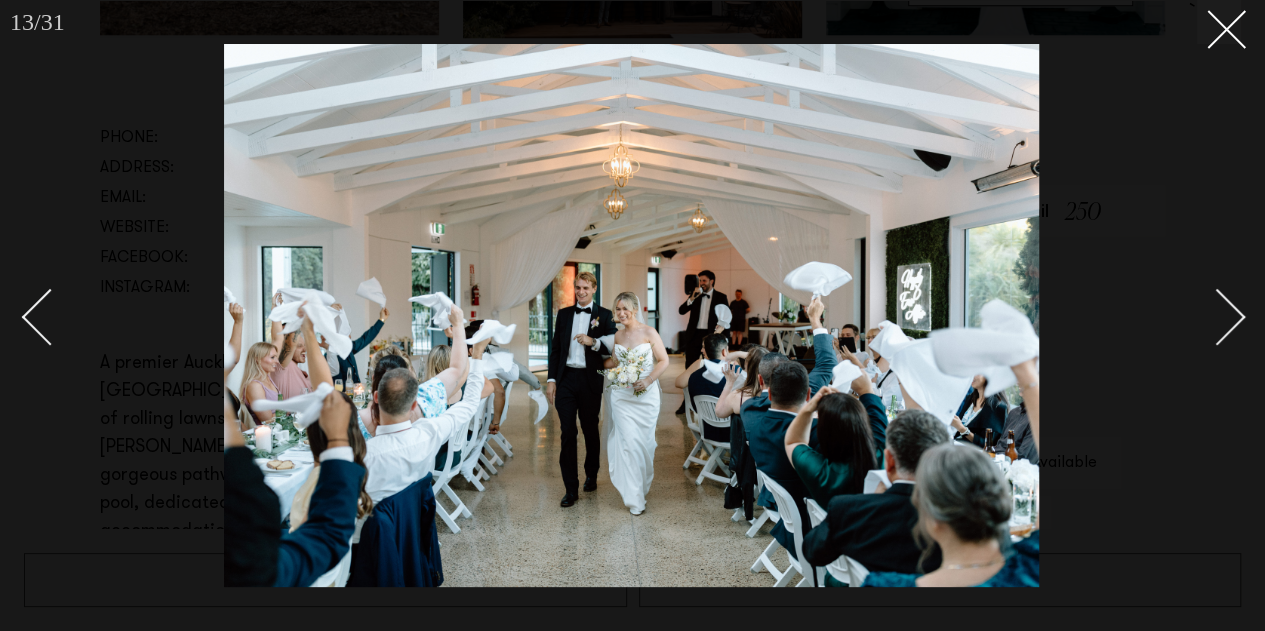 click at bounding box center [1206, 316] 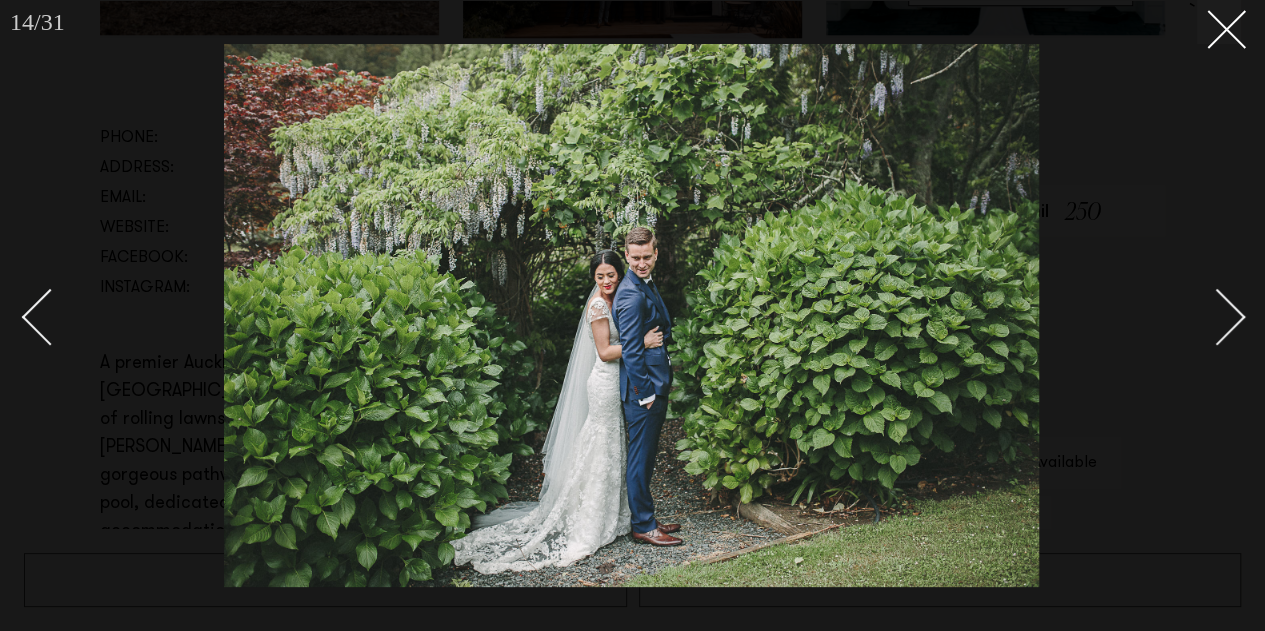 click at bounding box center (1206, 316) 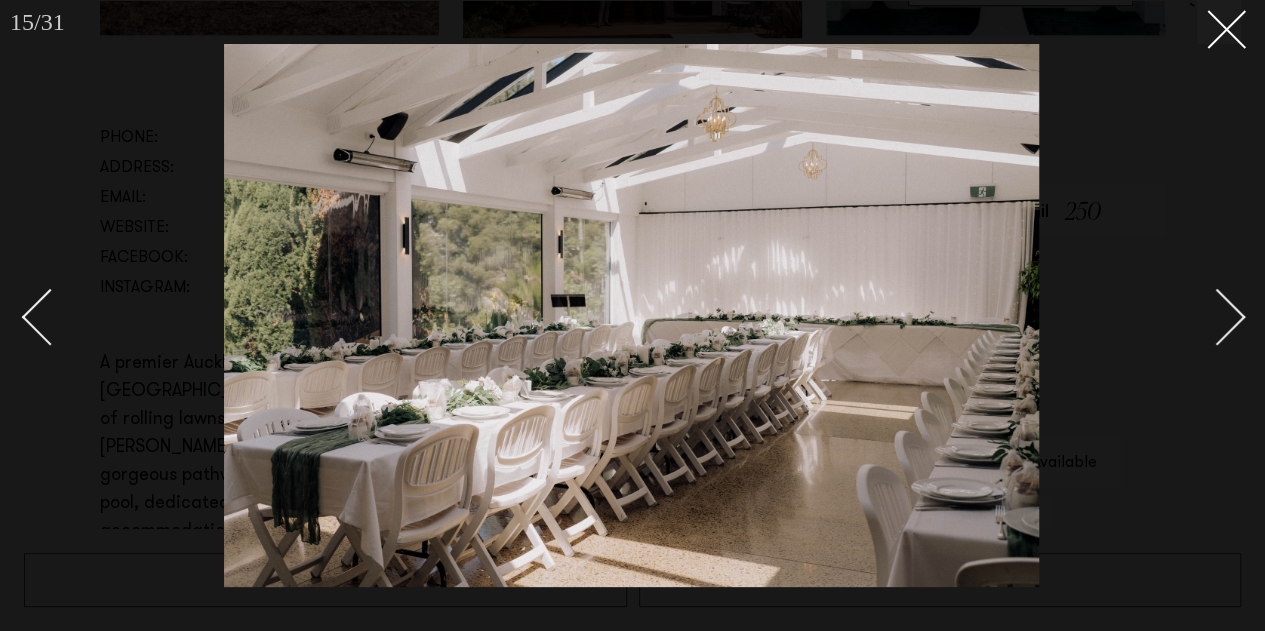 click at bounding box center [1206, 316] 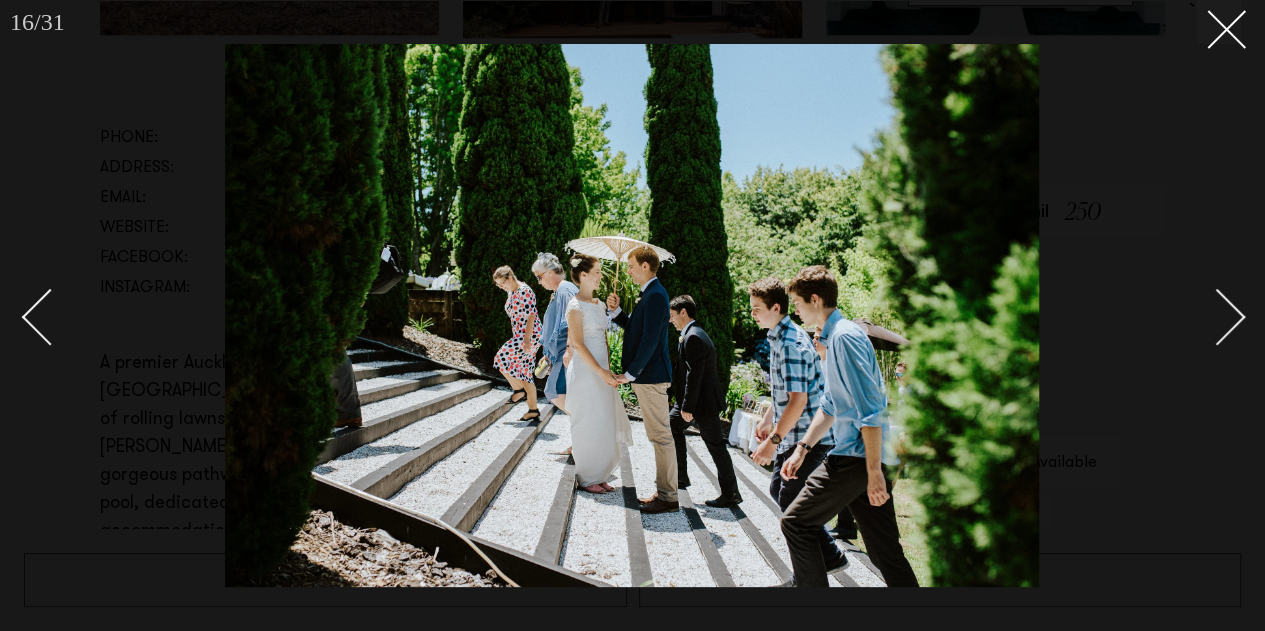 click at bounding box center (1206, 316) 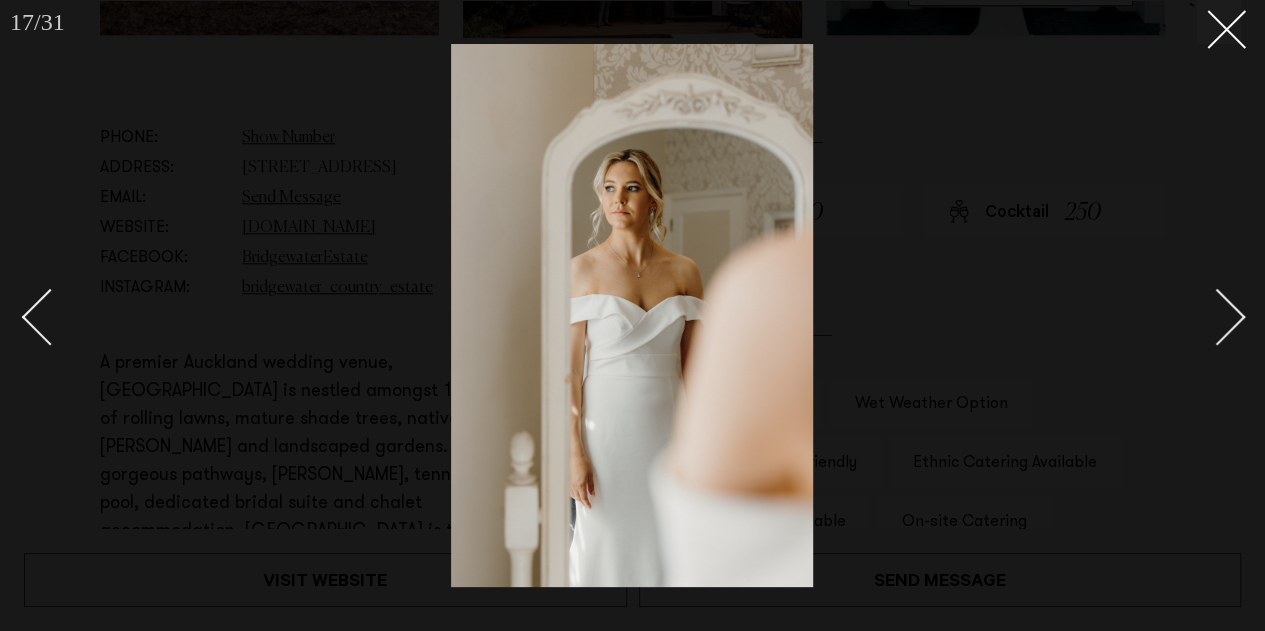 click at bounding box center [1206, 316] 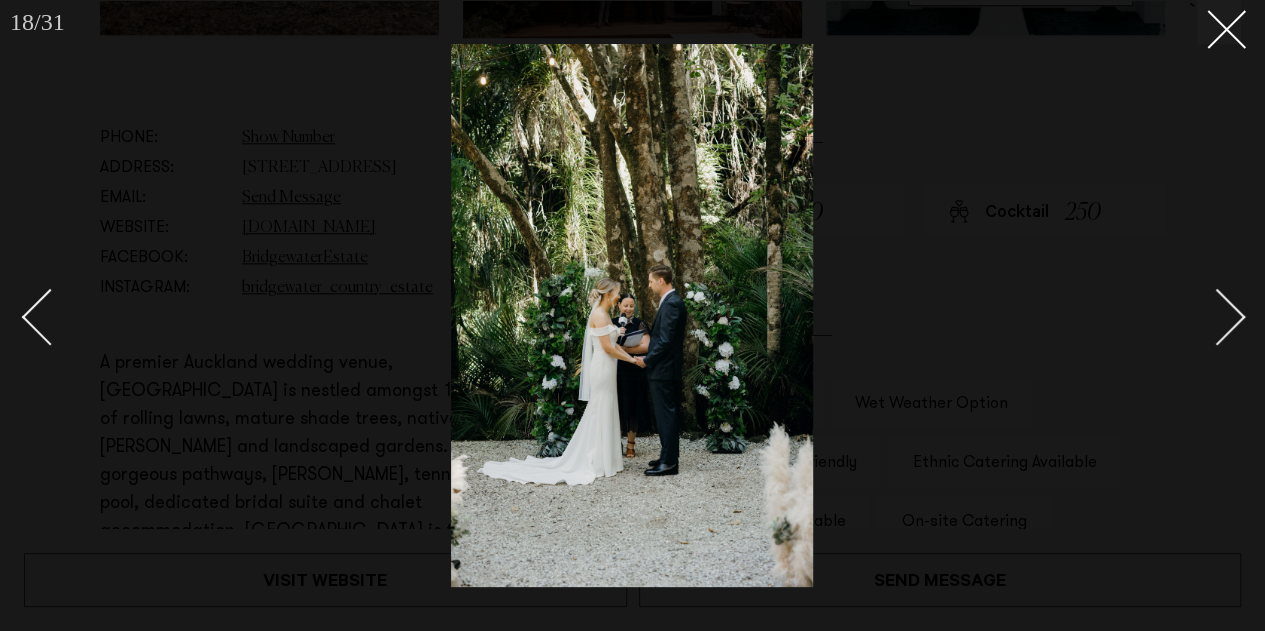 click at bounding box center [1206, 316] 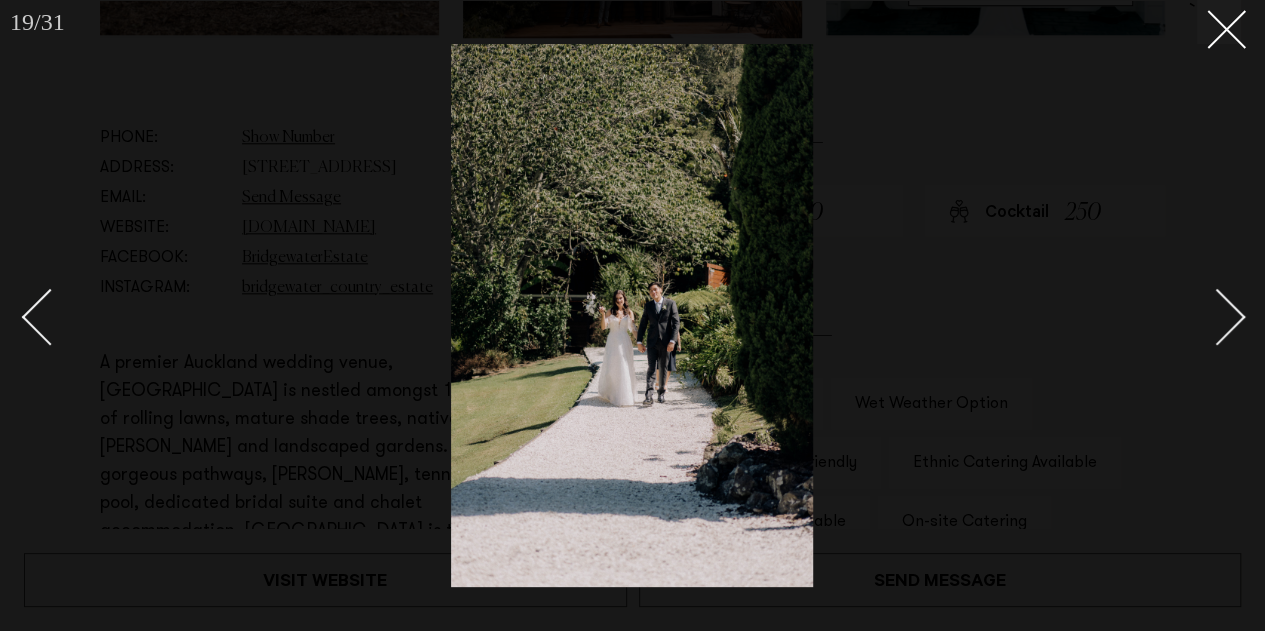 click at bounding box center (1206, 316) 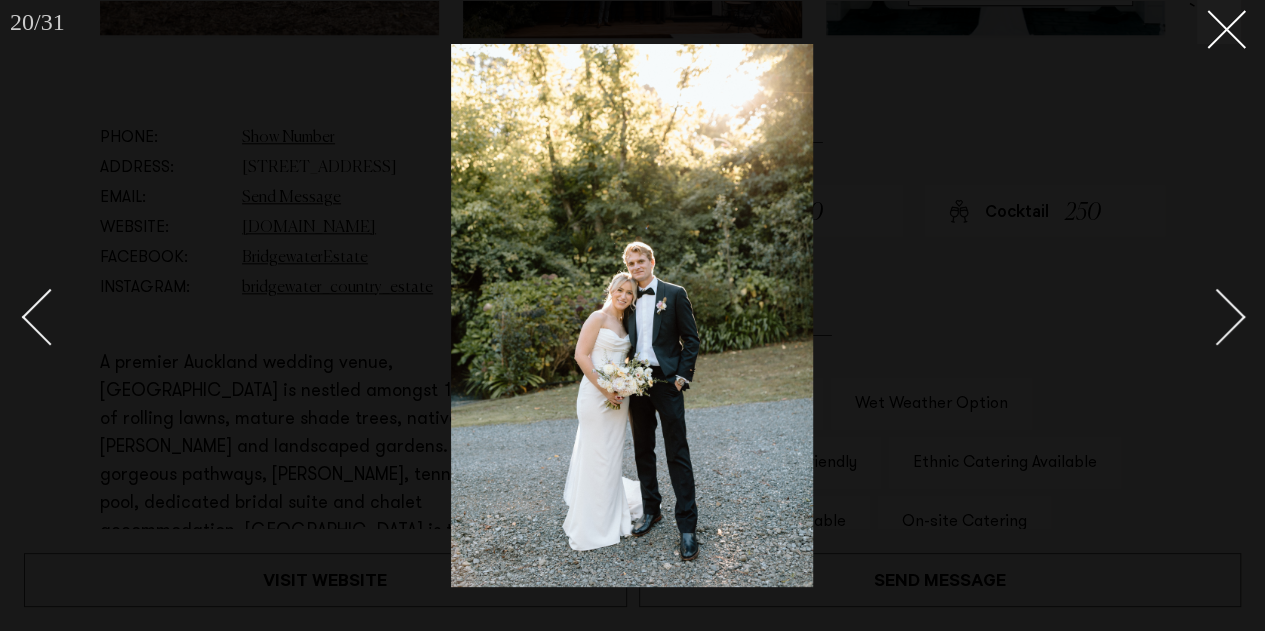 click at bounding box center [1206, 316] 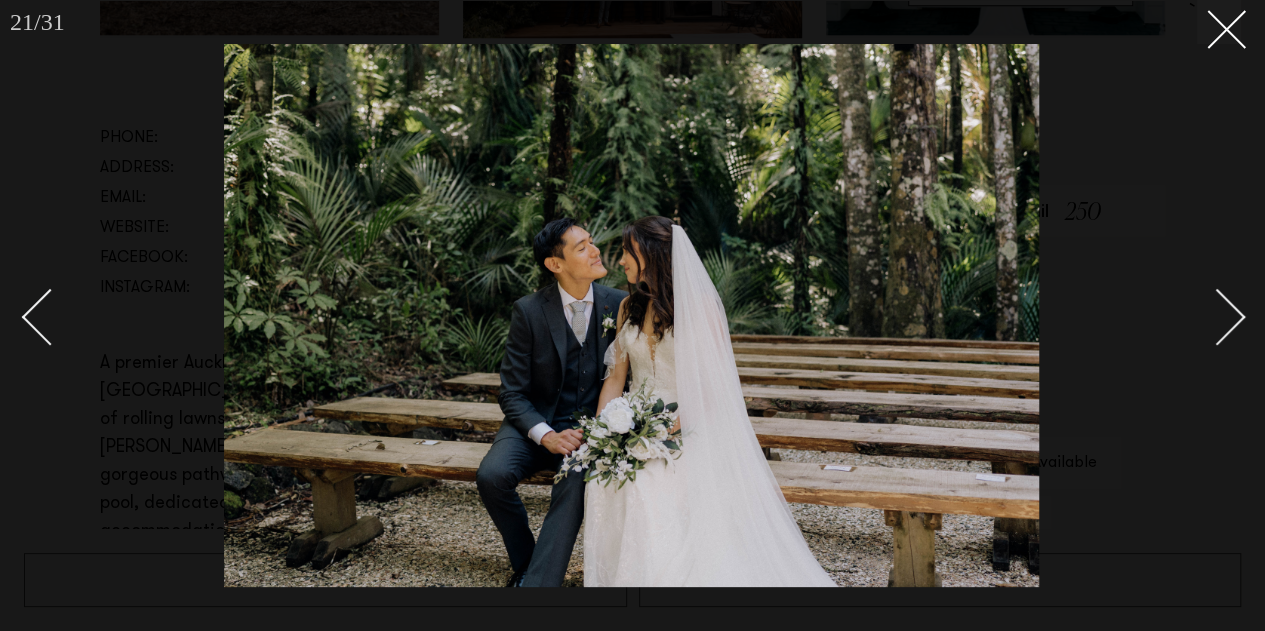 click at bounding box center [1206, 316] 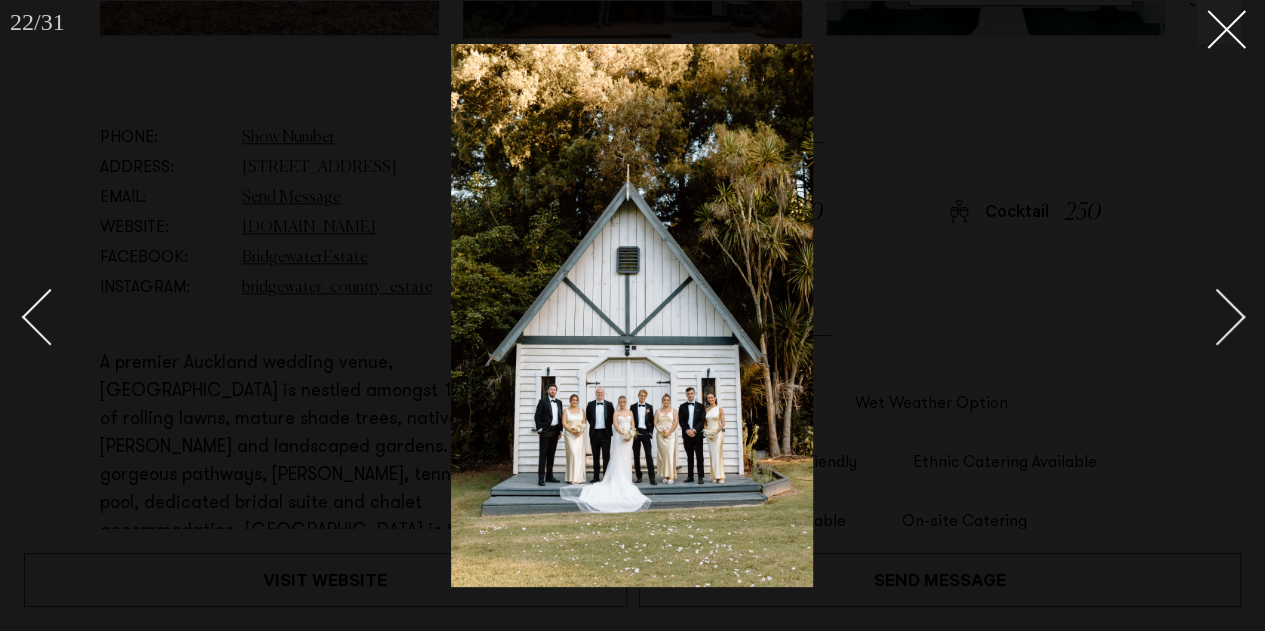 click at bounding box center (1206, 316) 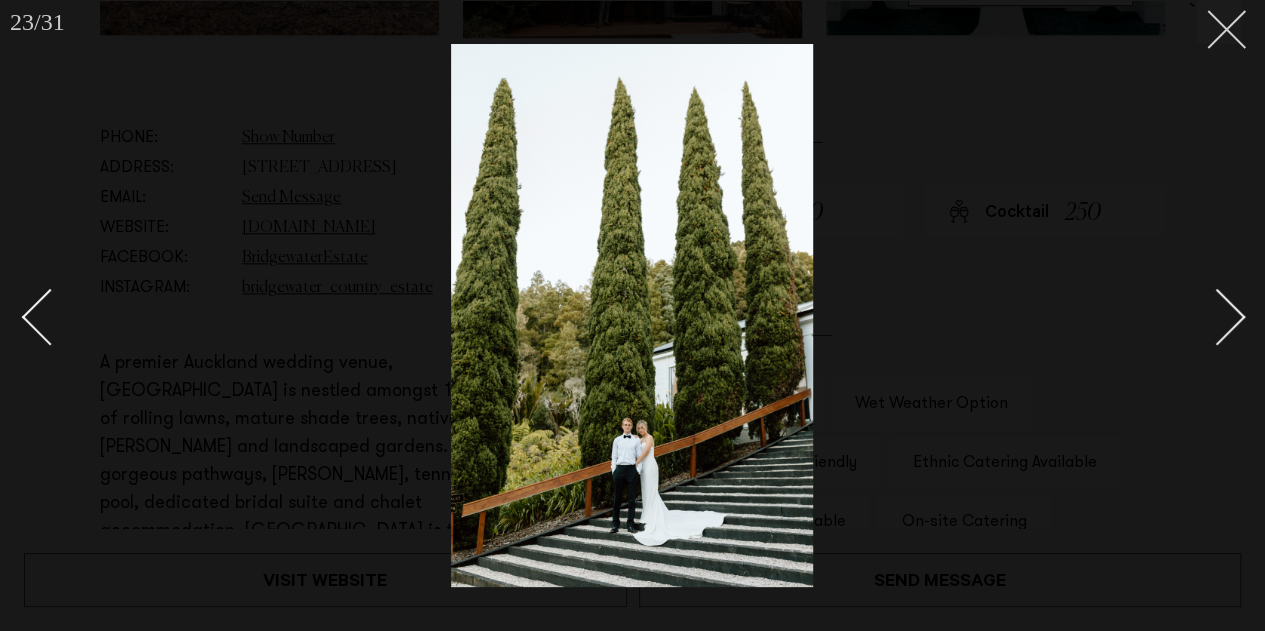 click at bounding box center (1219, 22) 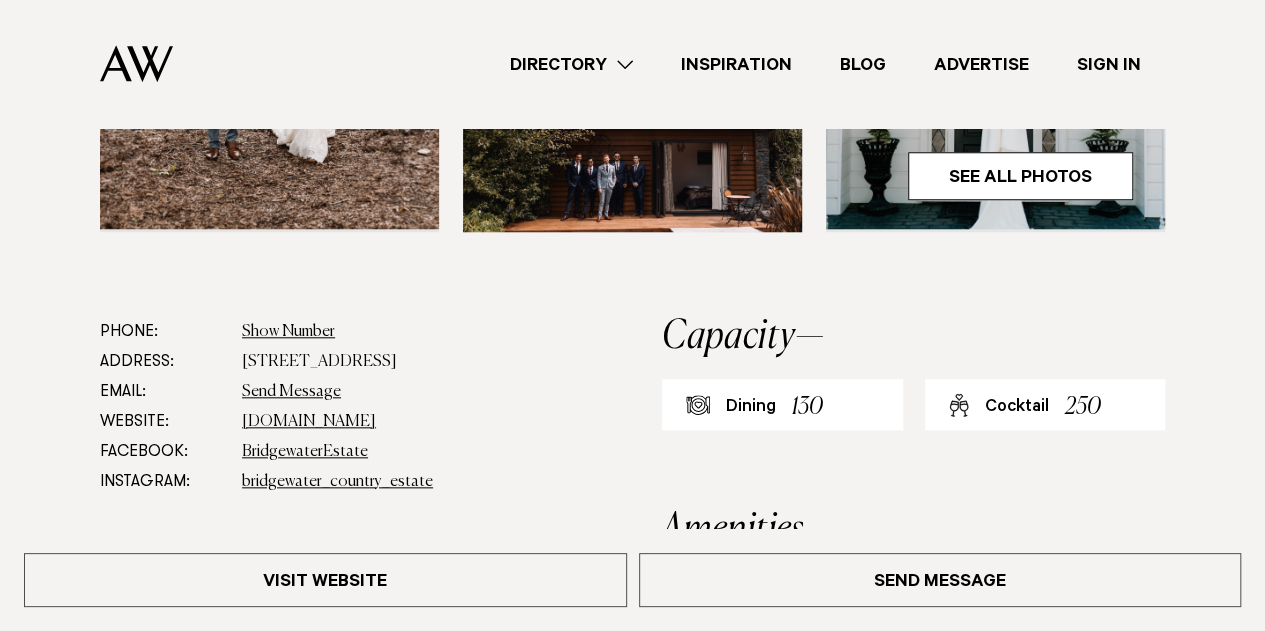 scroll, scrollTop: 806, scrollLeft: 0, axis: vertical 